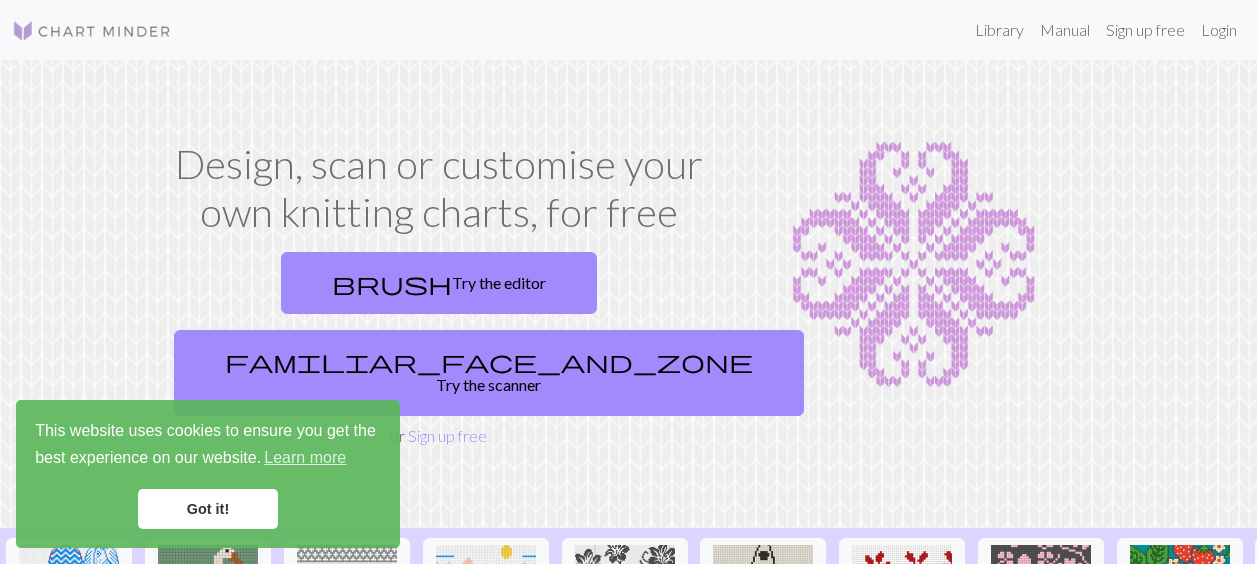 scroll, scrollTop: 0, scrollLeft: 0, axis: both 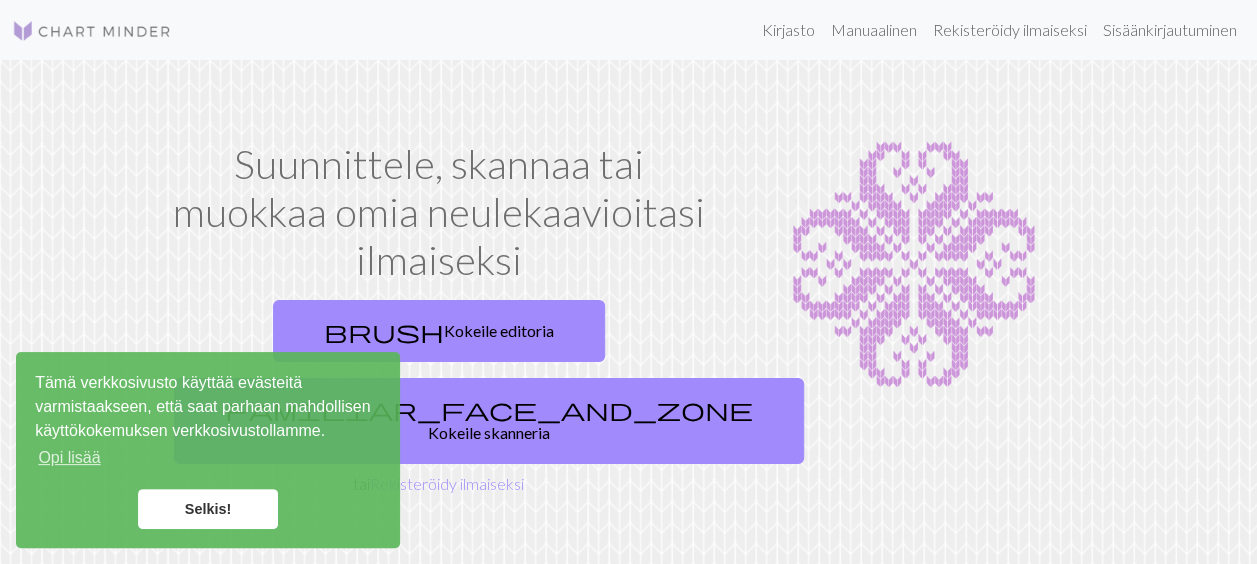 click on "Selkis!" at bounding box center (208, 509) 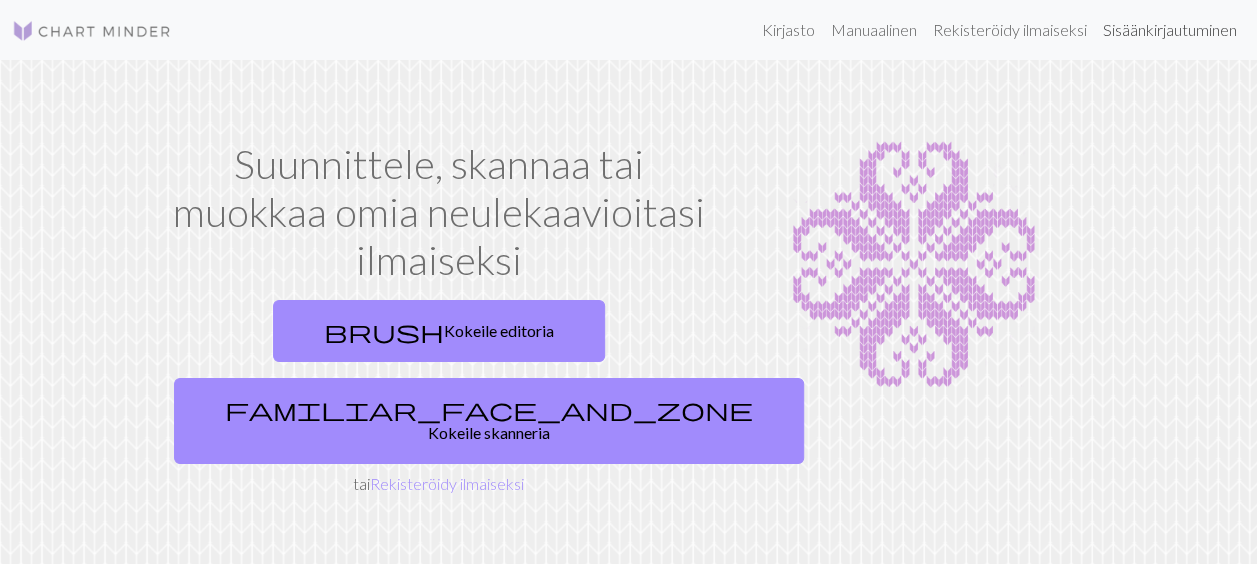 click on "Sisäänkirjautuminen" at bounding box center (1170, 30) 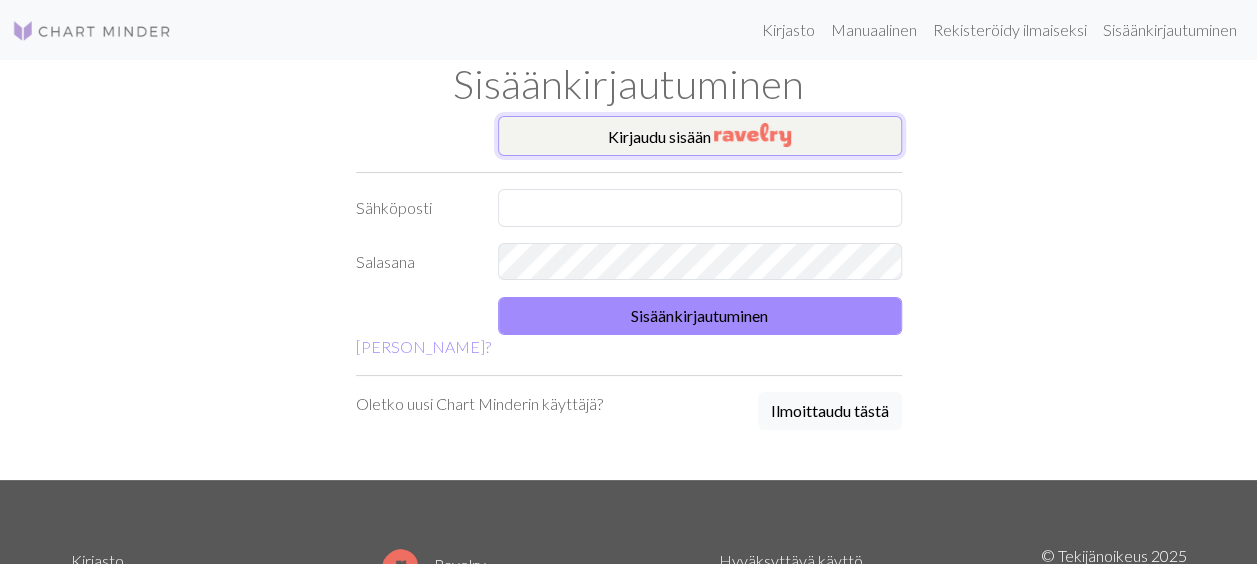 click at bounding box center [752, 135] 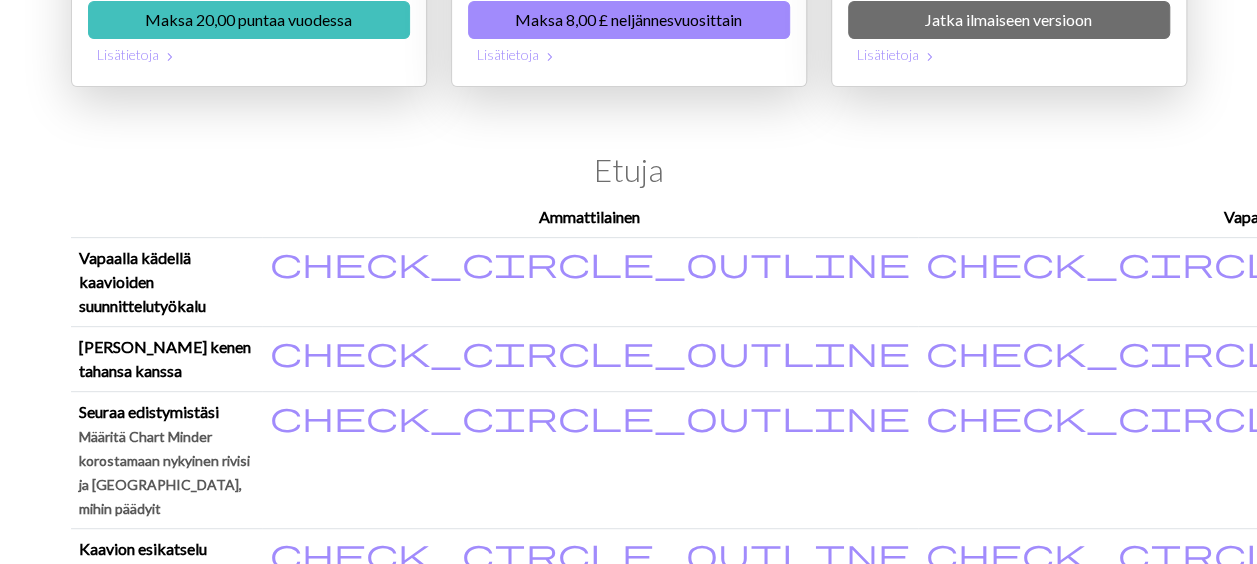 scroll, scrollTop: 360, scrollLeft: 0, axis: vertical 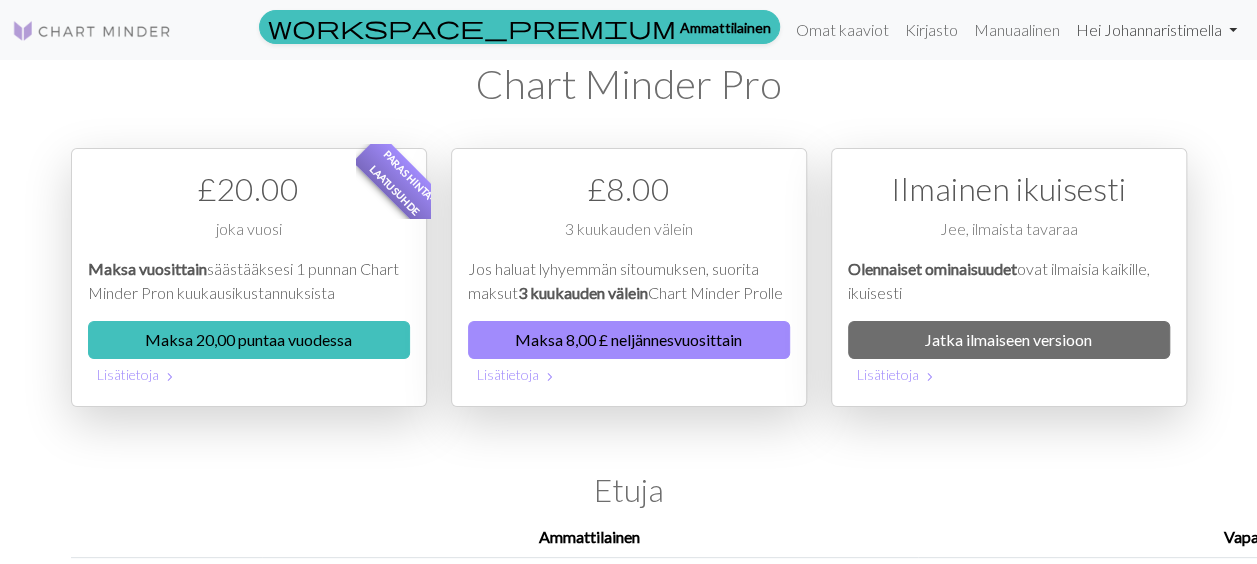 click on "Hei Johannaristimella" at bounding box center (1156, 30) 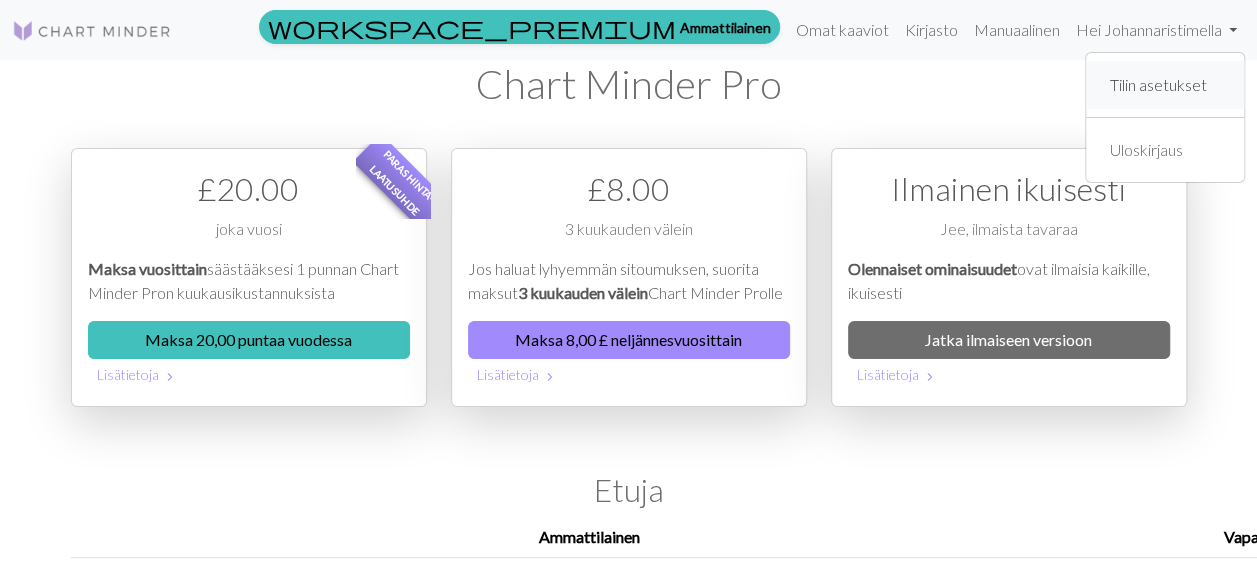click on "Tilin asetukset" at bounding box center [1158, 85] 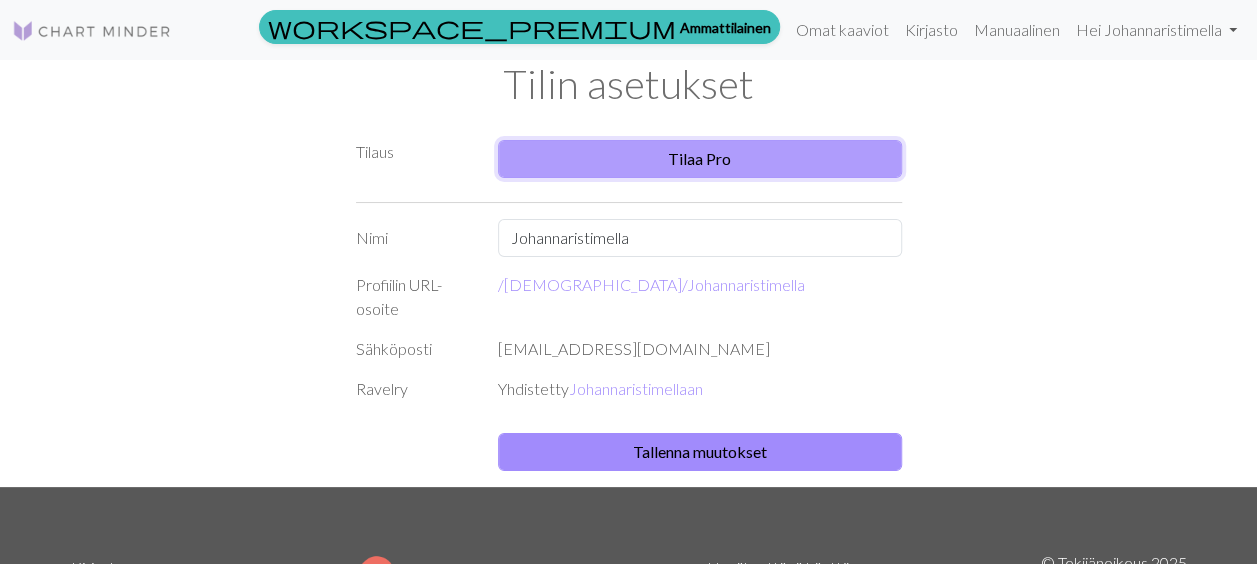 click on "Tilaa Pro" at bounding box center (700, 159) 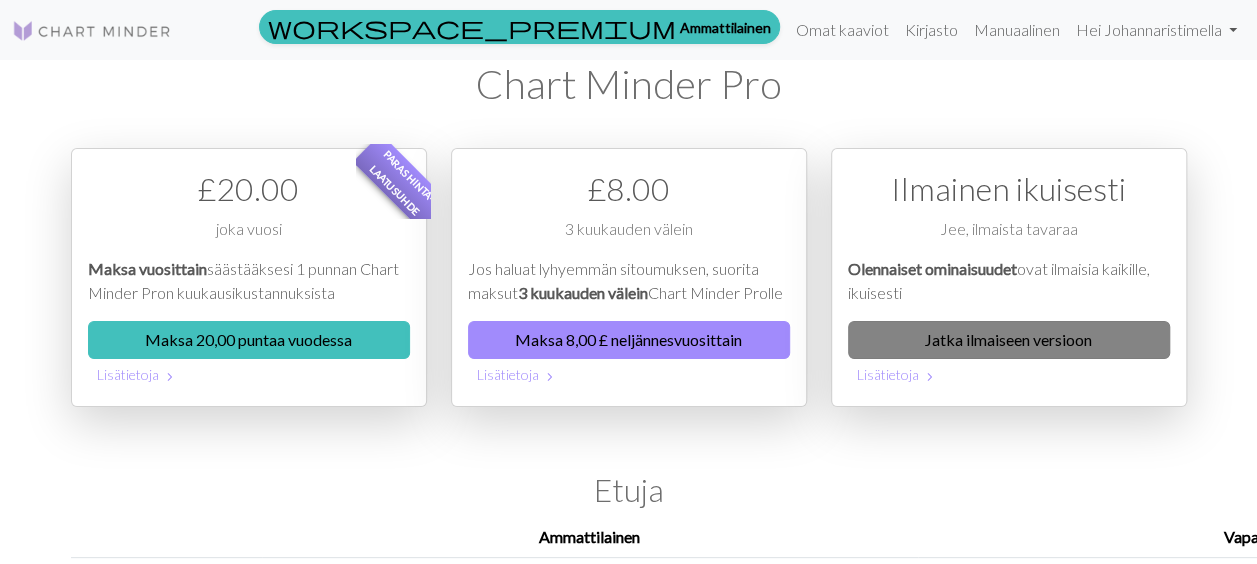 click on "Jatka ilmaiseen versioon" at bounding box center (1009, 340) 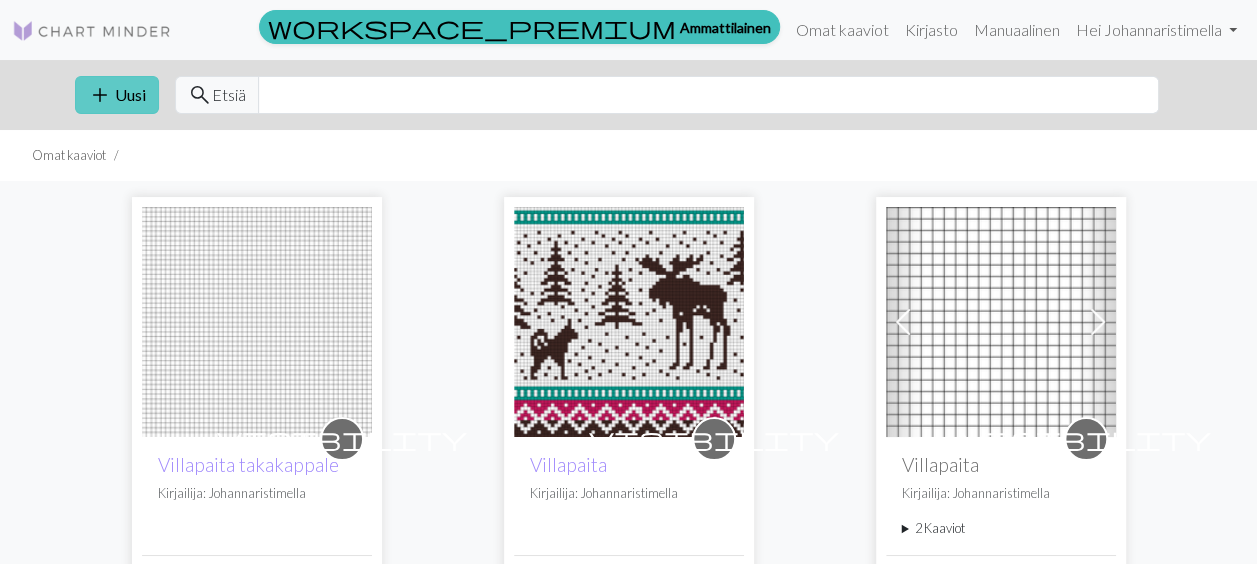 click on "Uusi" at bounding box center [130, 94] 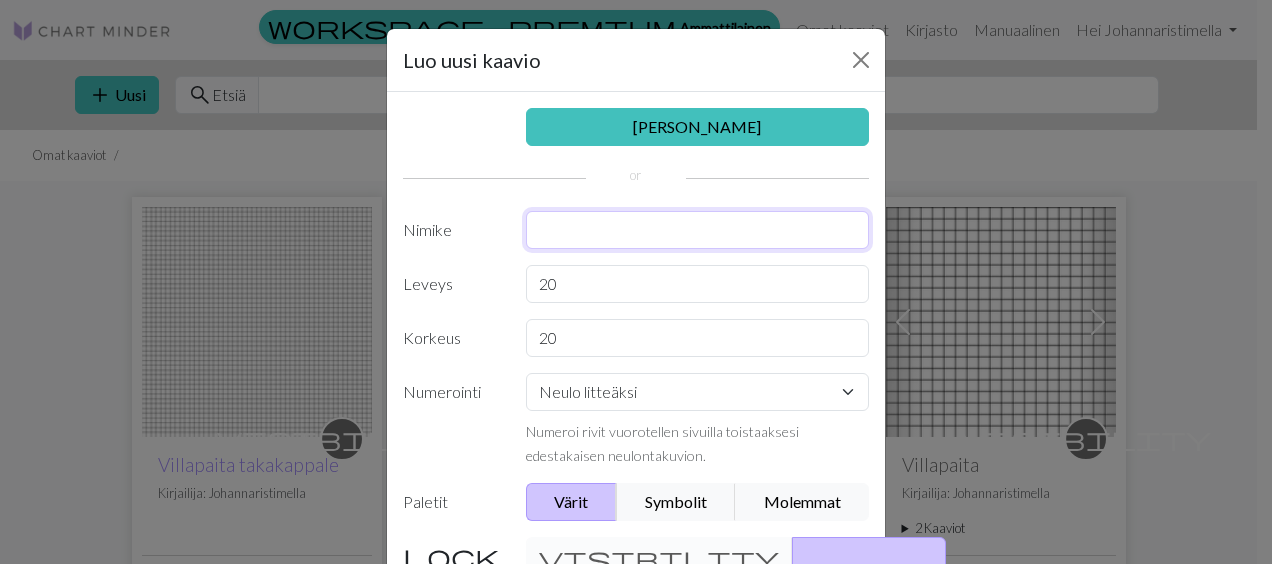 click at bounding box center [698, 230] 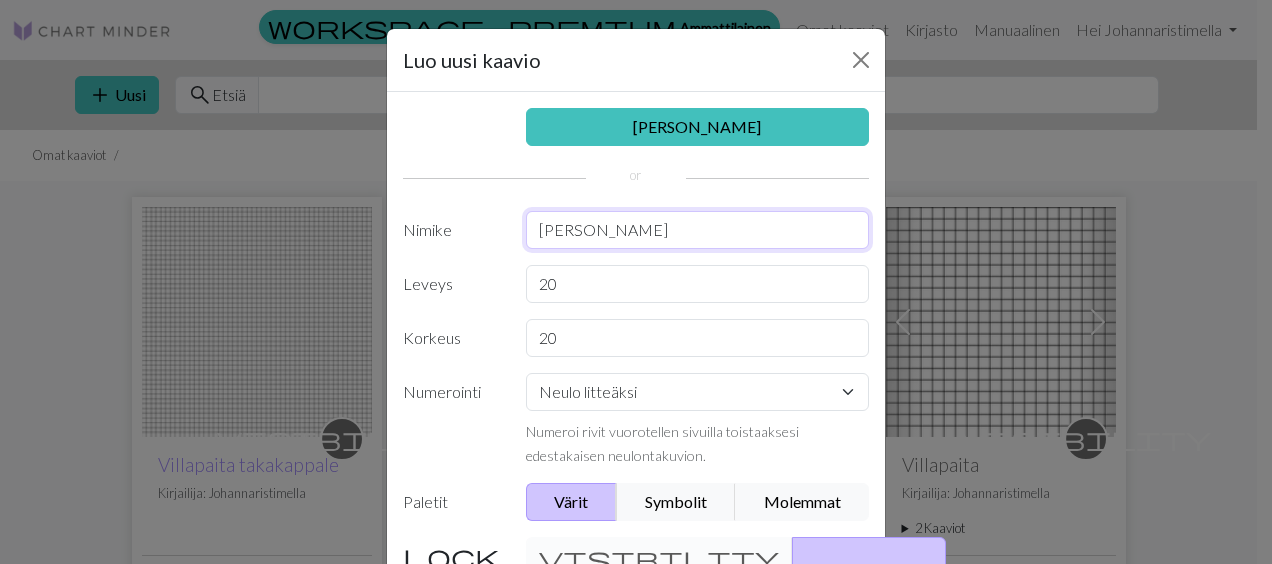 type on "[PERSON_NAME]" 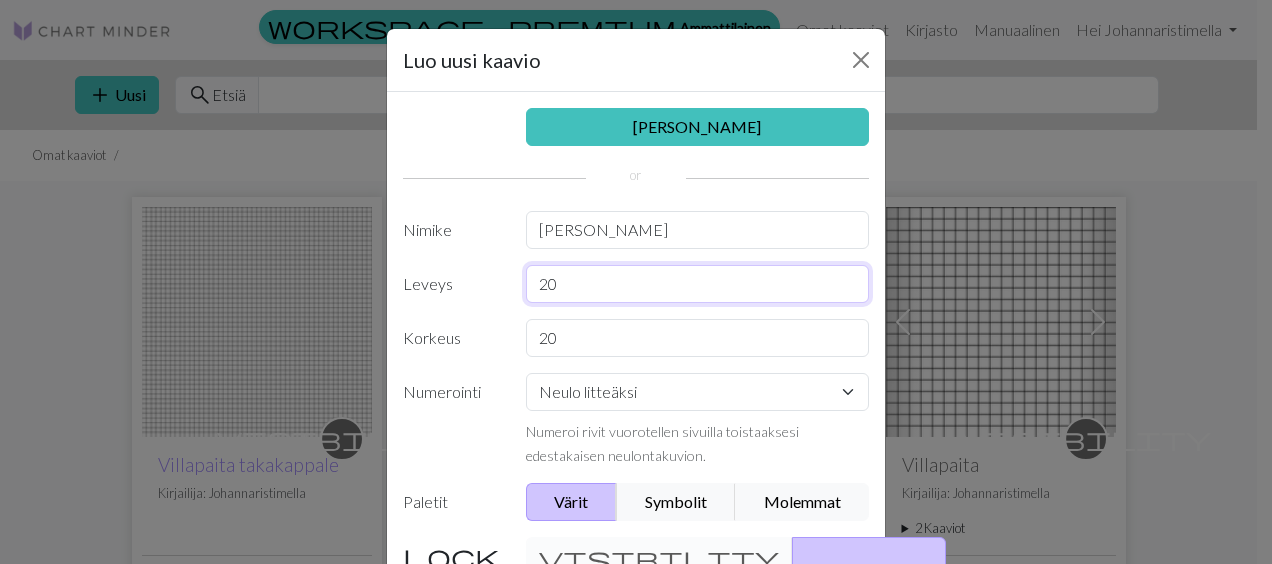 click on "20" at bounding box center [698, 284] 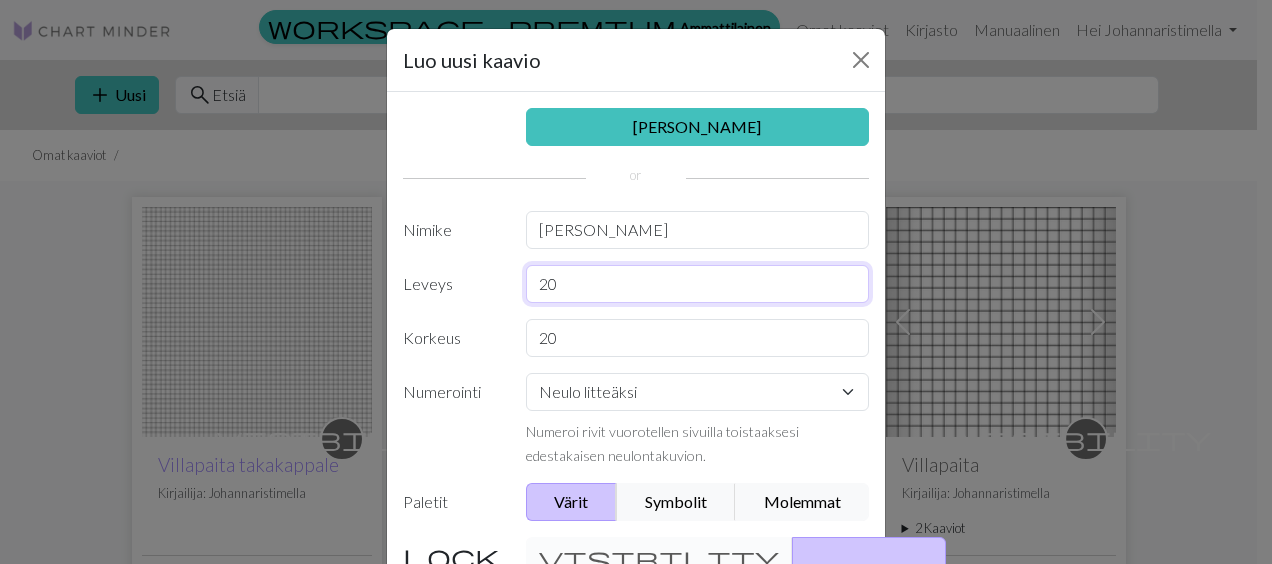 type on "2" 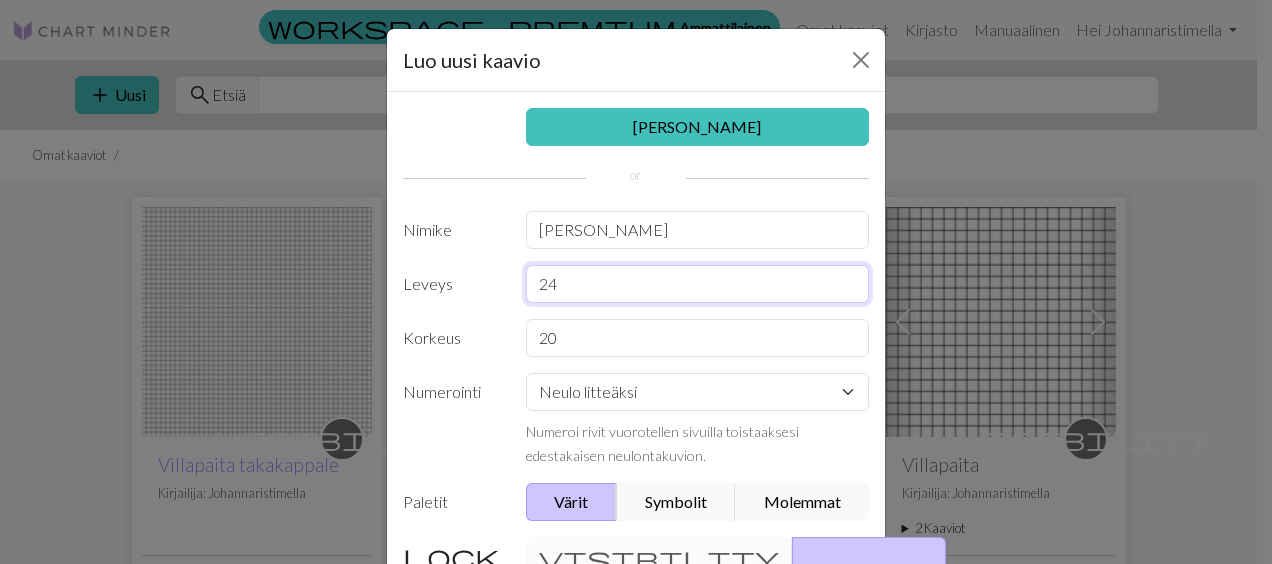 type on "24" 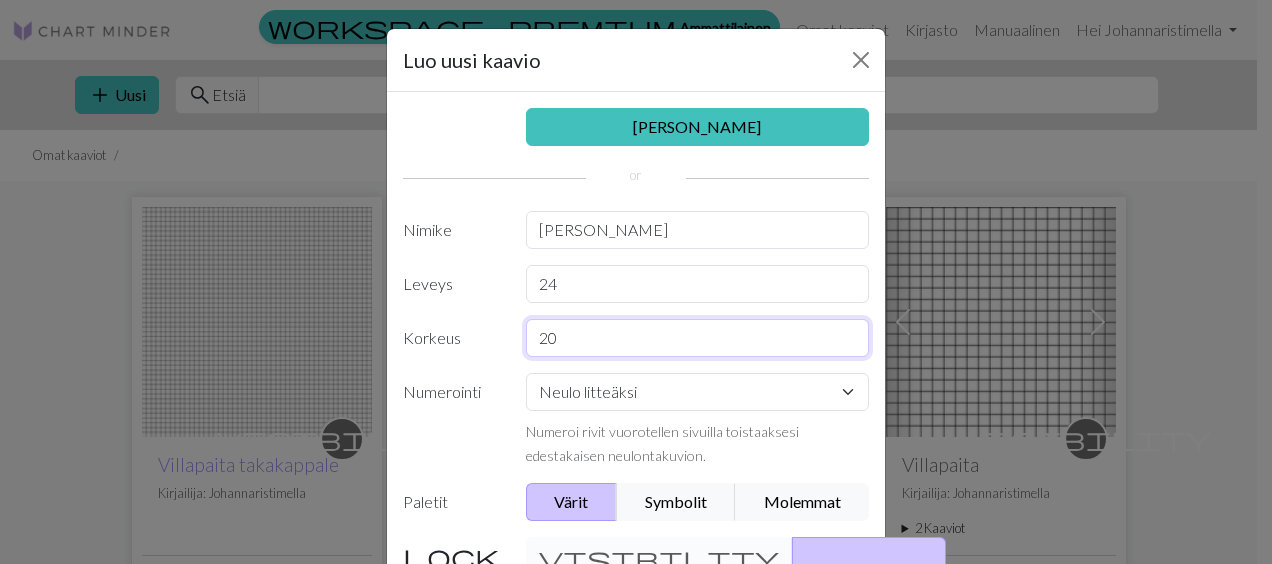 click on "20" at bounding box center [698, 338] 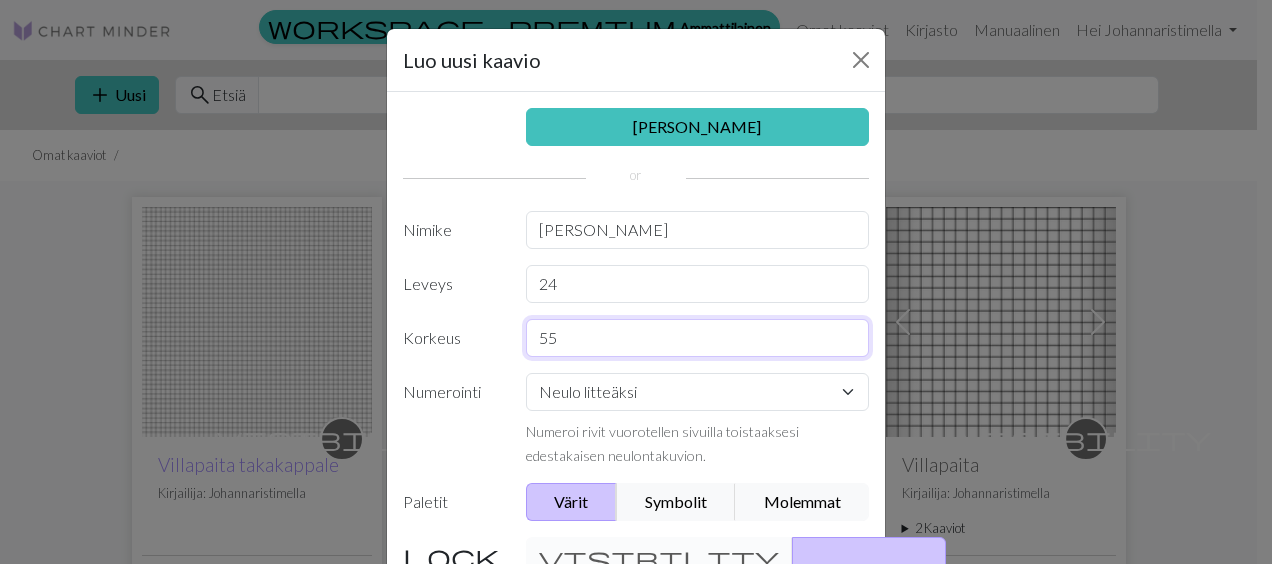 type on "55" 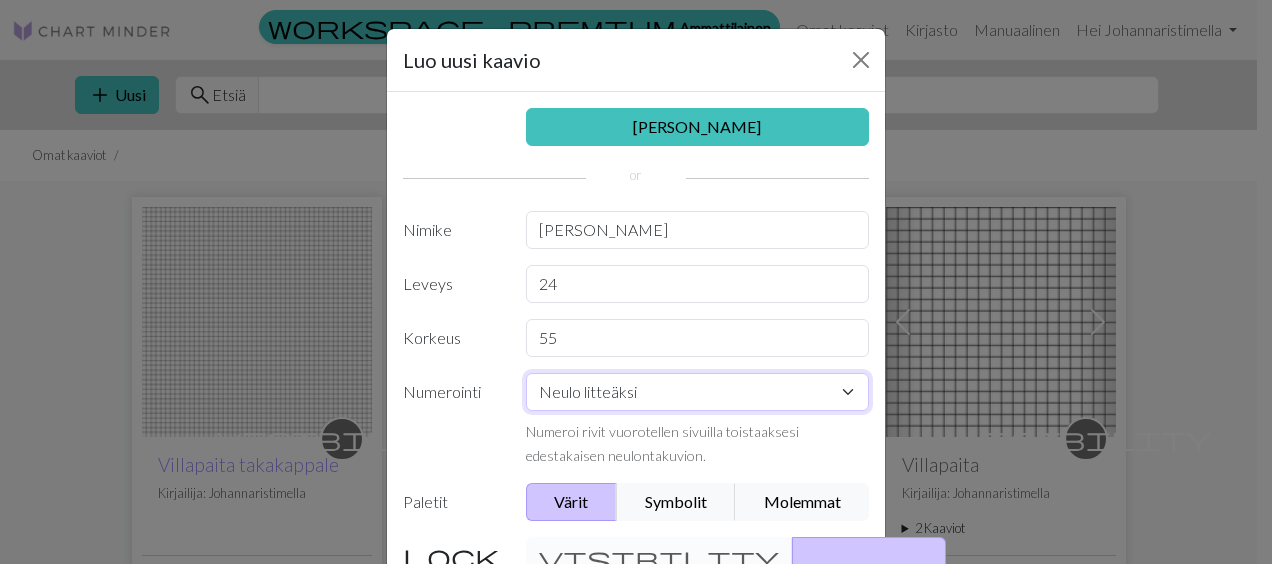 click on "Neulo litteäksi Neulo pyöreästi Pitsin neulominen Ristipisto" at bounding box center (698, 392) 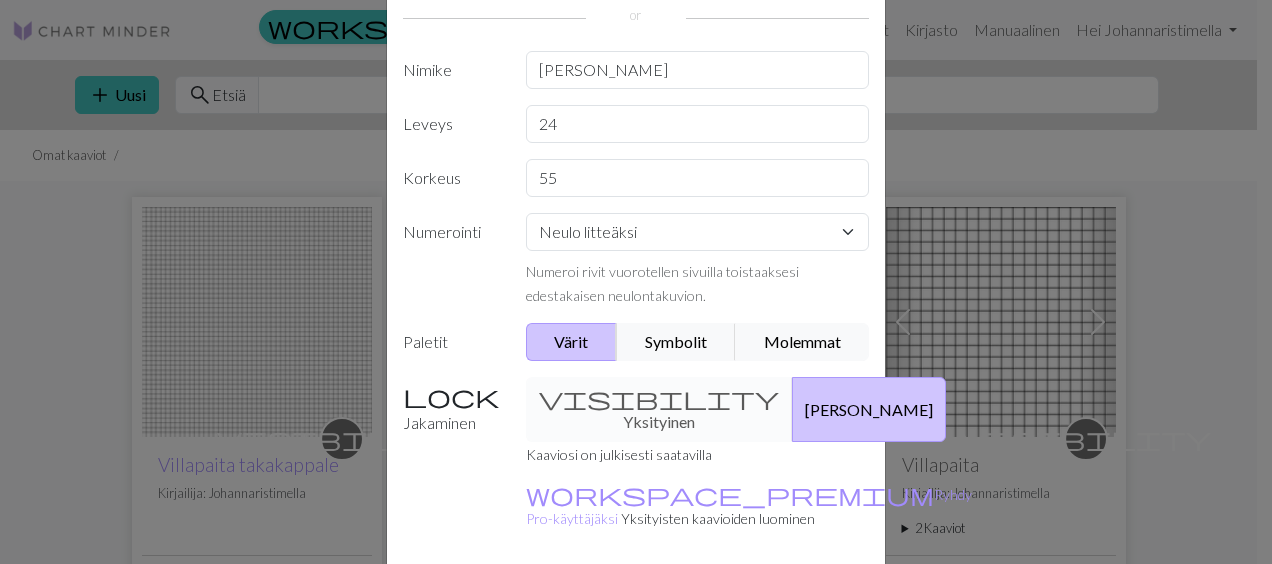 scroll, scrollTop: 200, scrollLeft: 0, axis: vertical 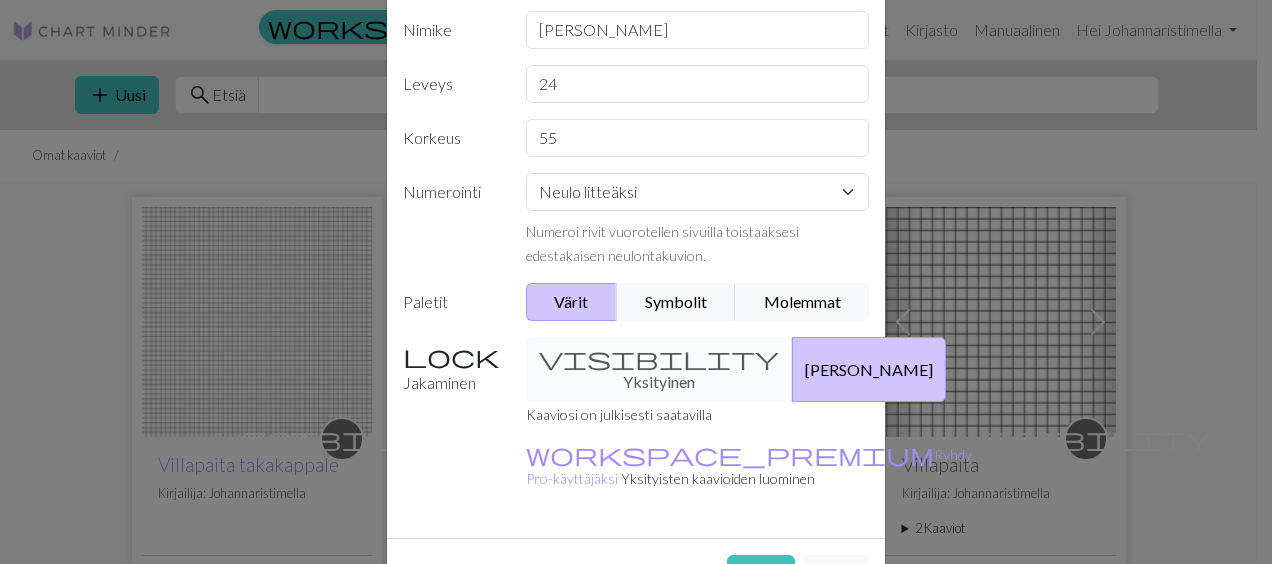 click on "visibility  Yksityinen [PERSON_NAME]" at bounding box center [698, 369] 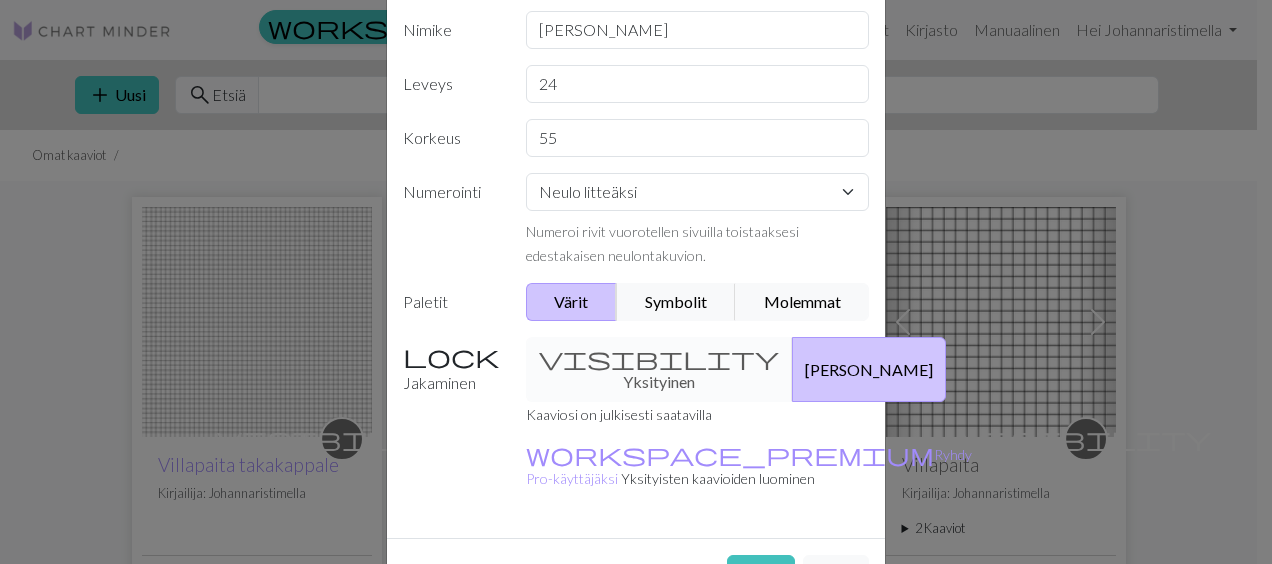 click on "visibility  Yksityinen [PERSON_NAME]" at bounding box center [698, 369] 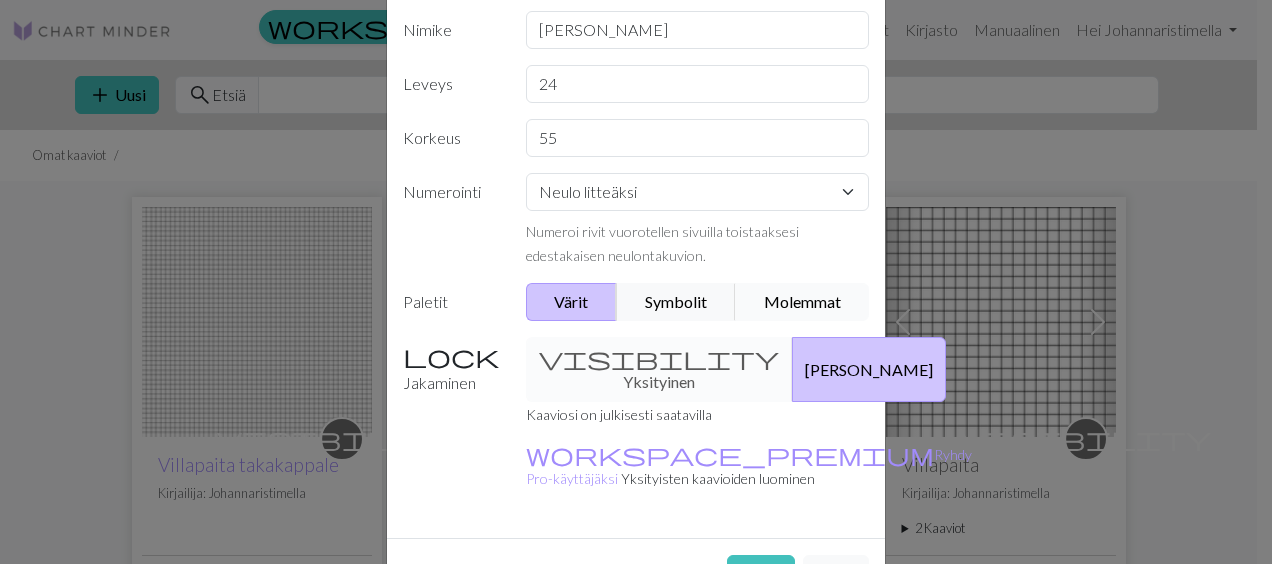 click on "Molemmat" at bounding box center (802, 302) 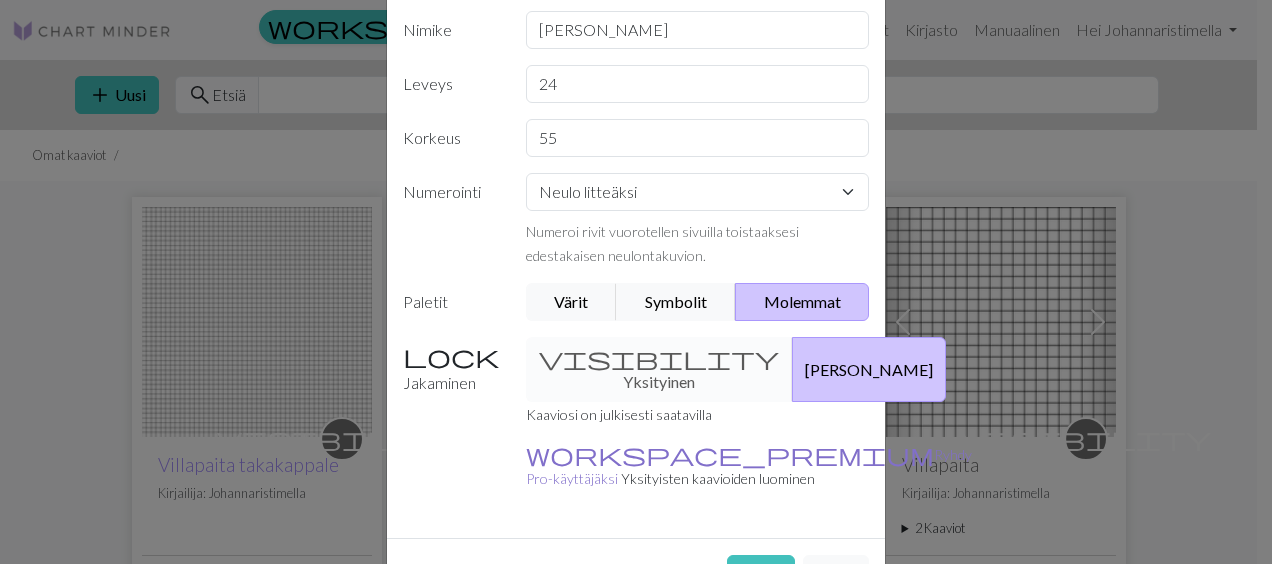 click on "Ryhdy Pro-käyttäjäksi" at bounding box center (749, 466) 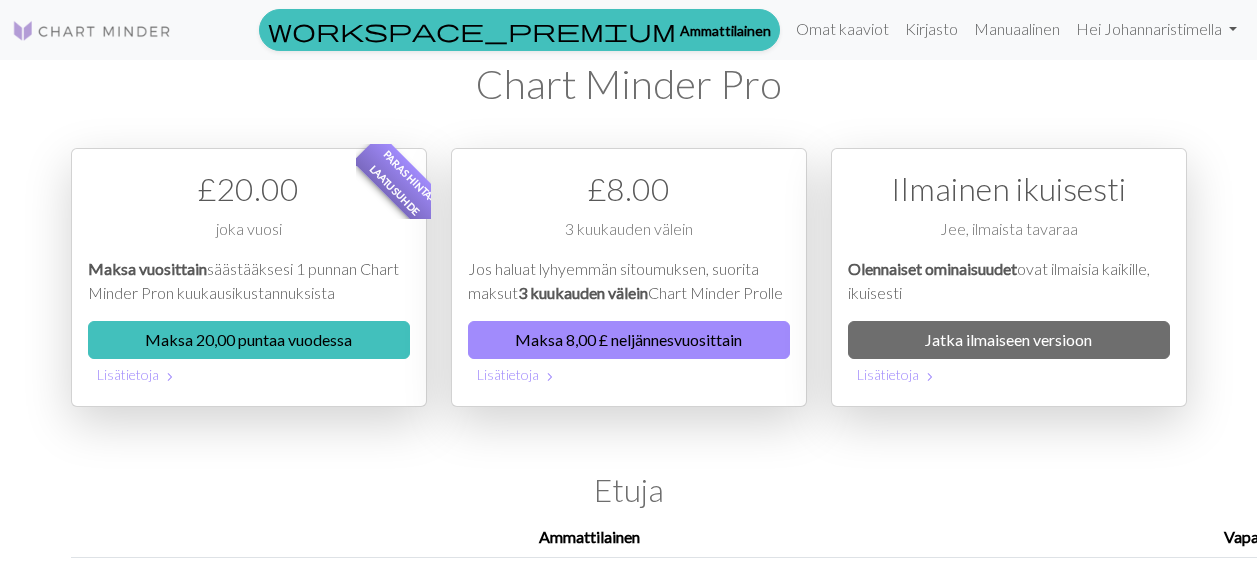 scroll, scrollTop: 0, scrollLeft: 0, axis: both 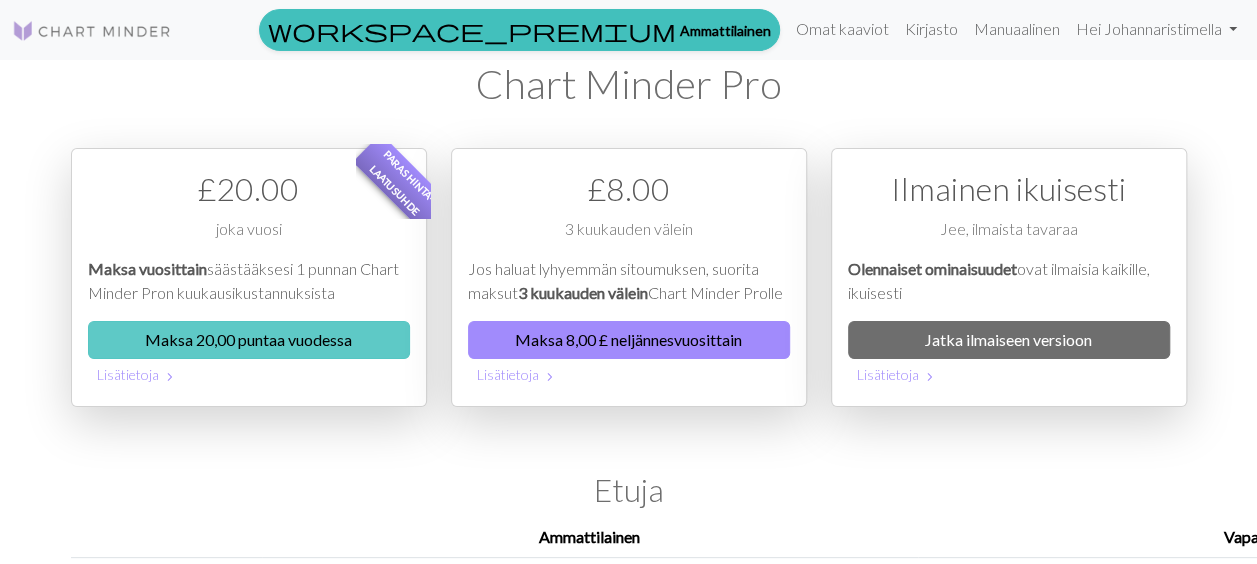 click on "Maksa 20,00 puntaa vuodessa" at bounding box center (249, 340) 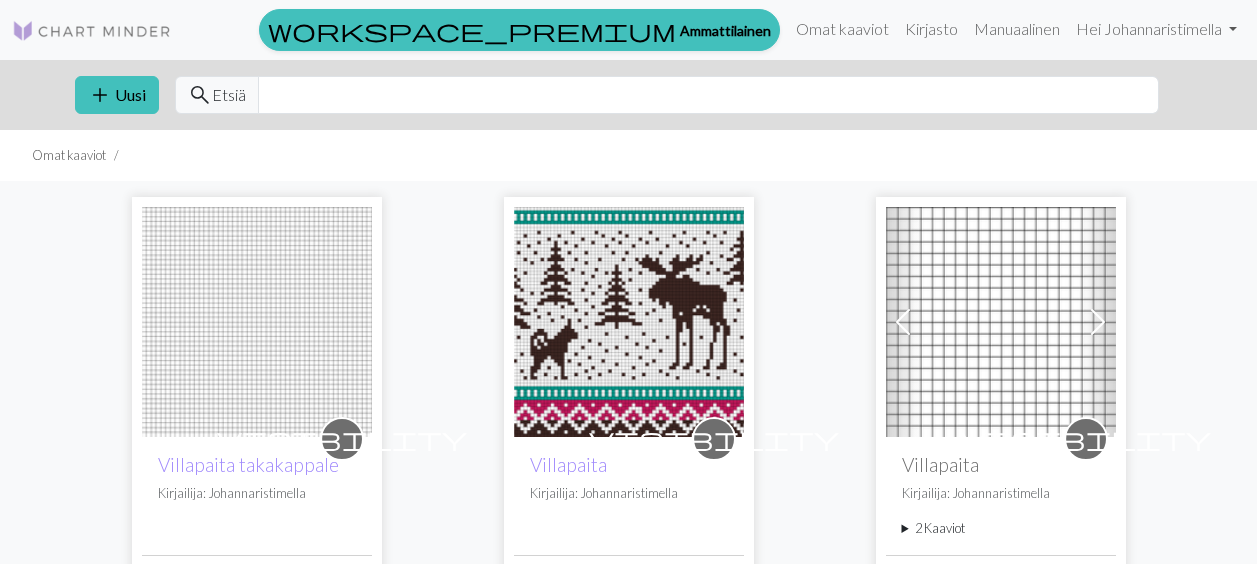 scroll, scrollTop: 0, scrollLeft: 0, axis: both 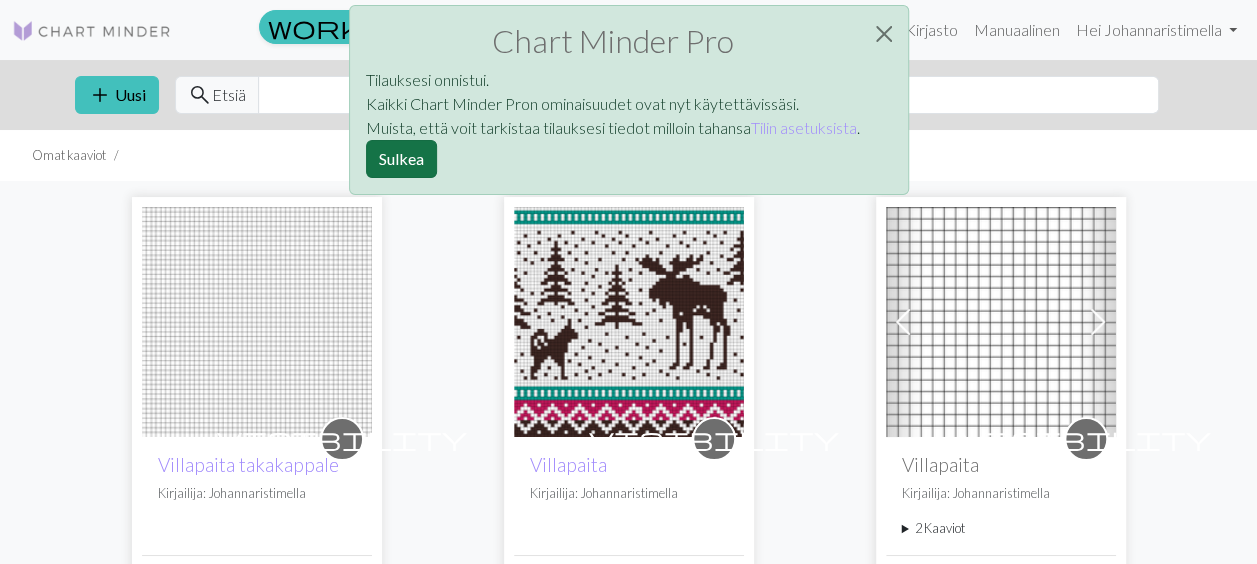 click on "Sulkea" at bounding box center (401, 159) 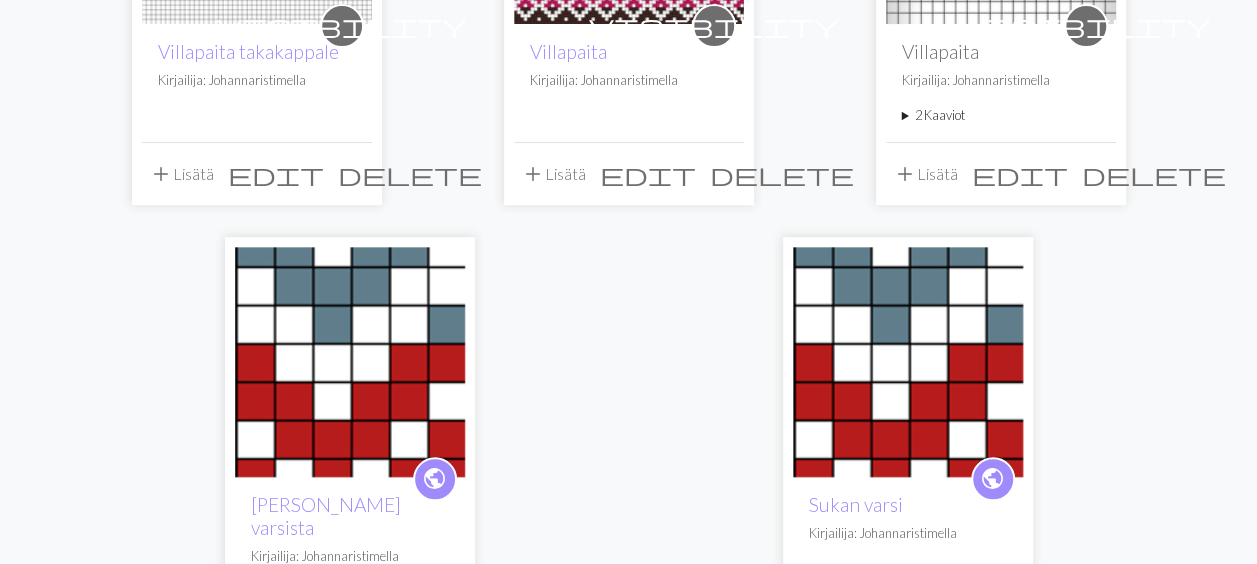 scroll, scrollTop: 466, scrollLeft: 0, axis: vertical 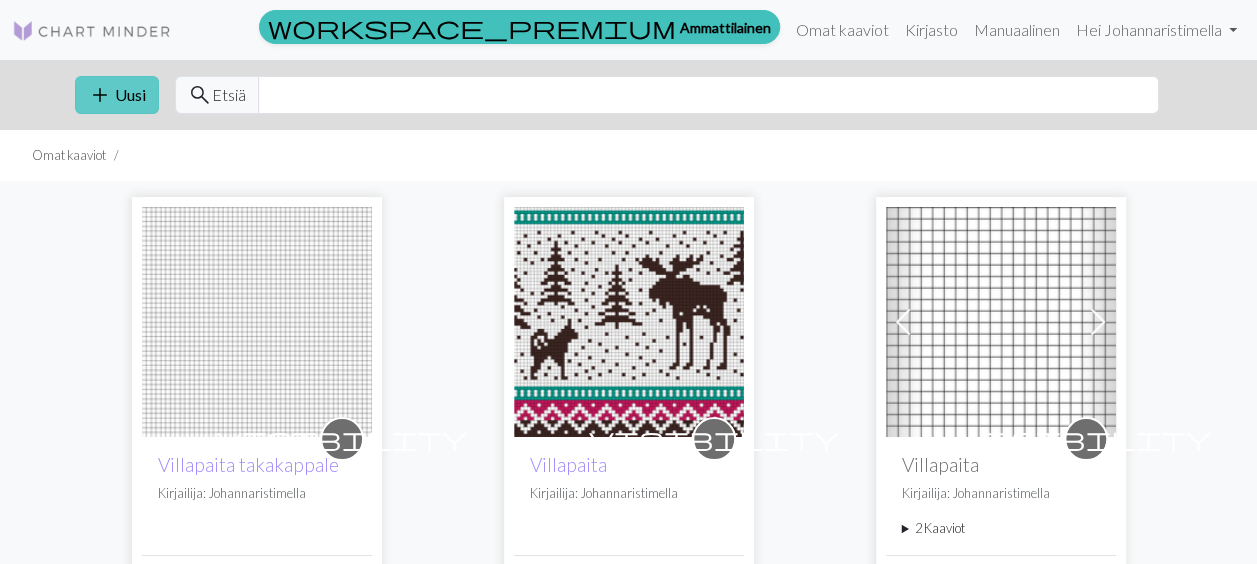 click on "Uusi" at bounding box center (130, 94) 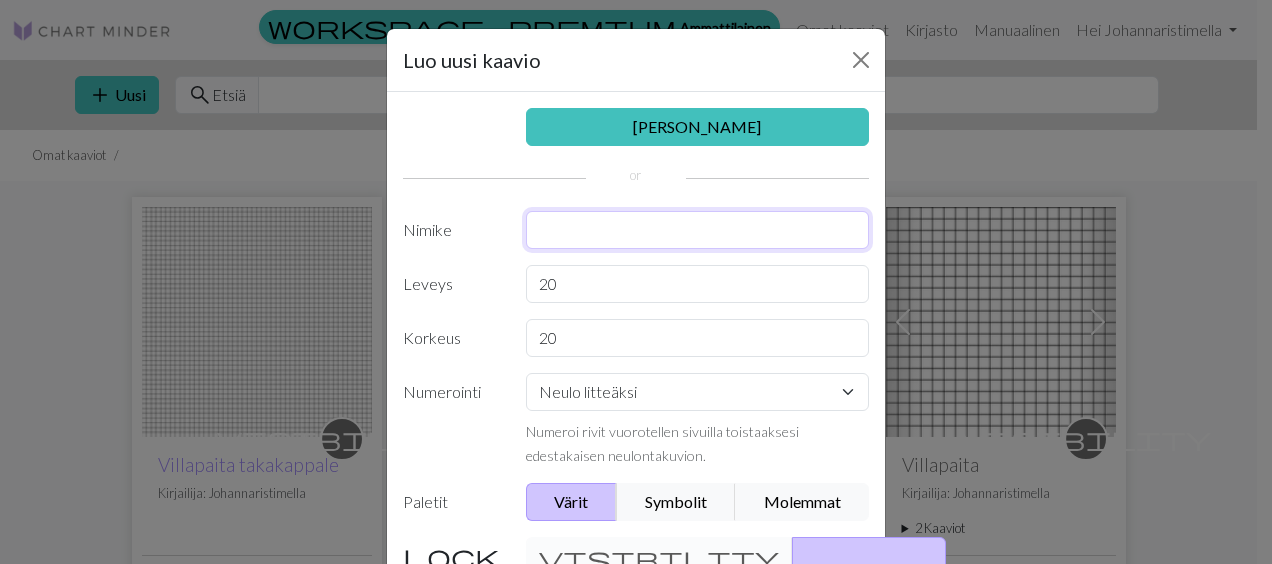 click at bounding box center (698, 230) 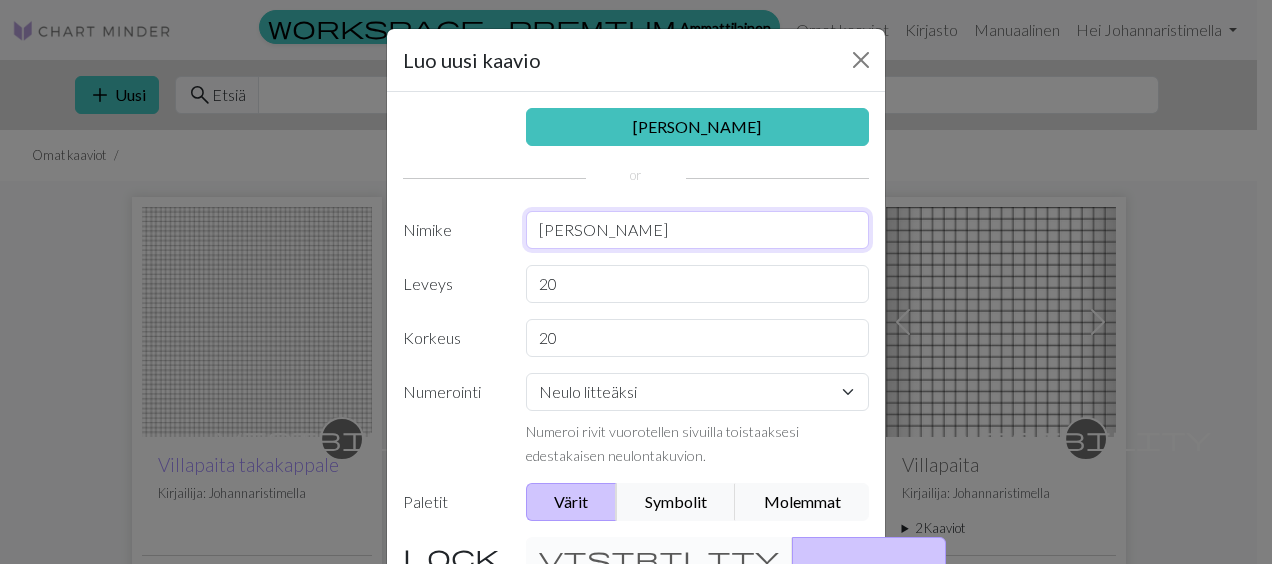 type on "[PERSON_NAME]" 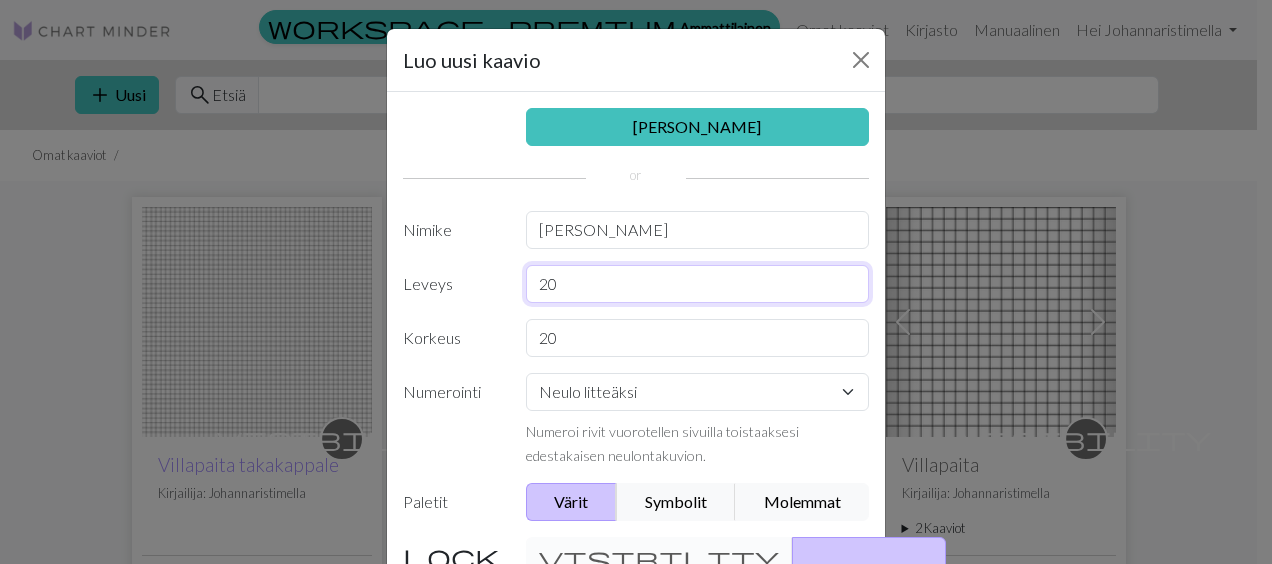 click on "20" at bounding box center (698, 284) 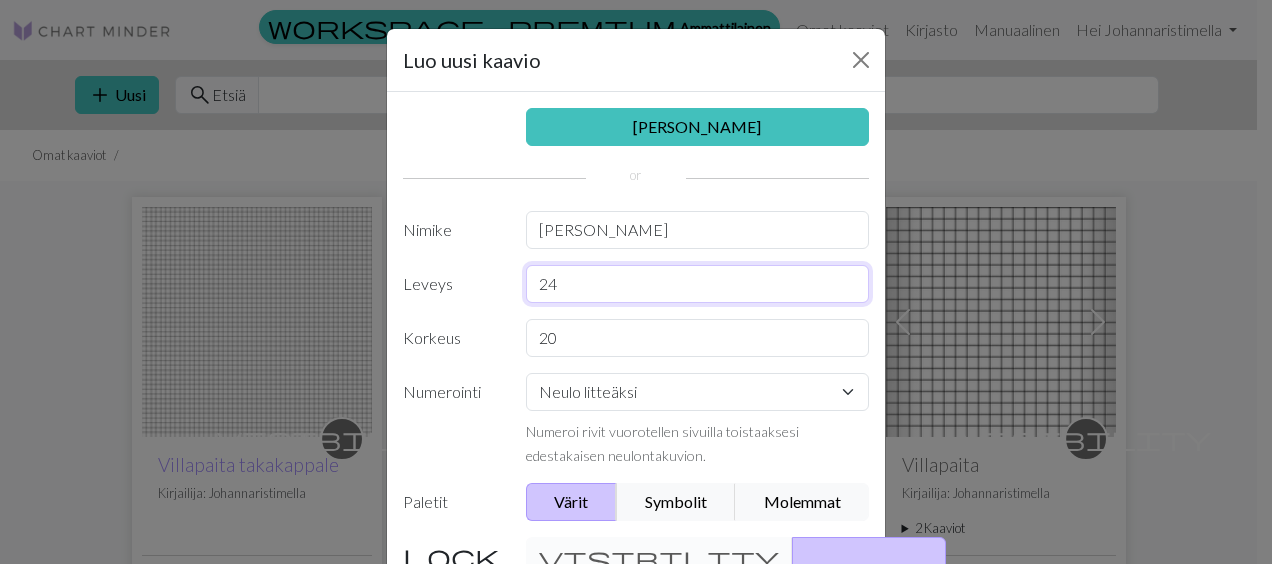 type on "24" 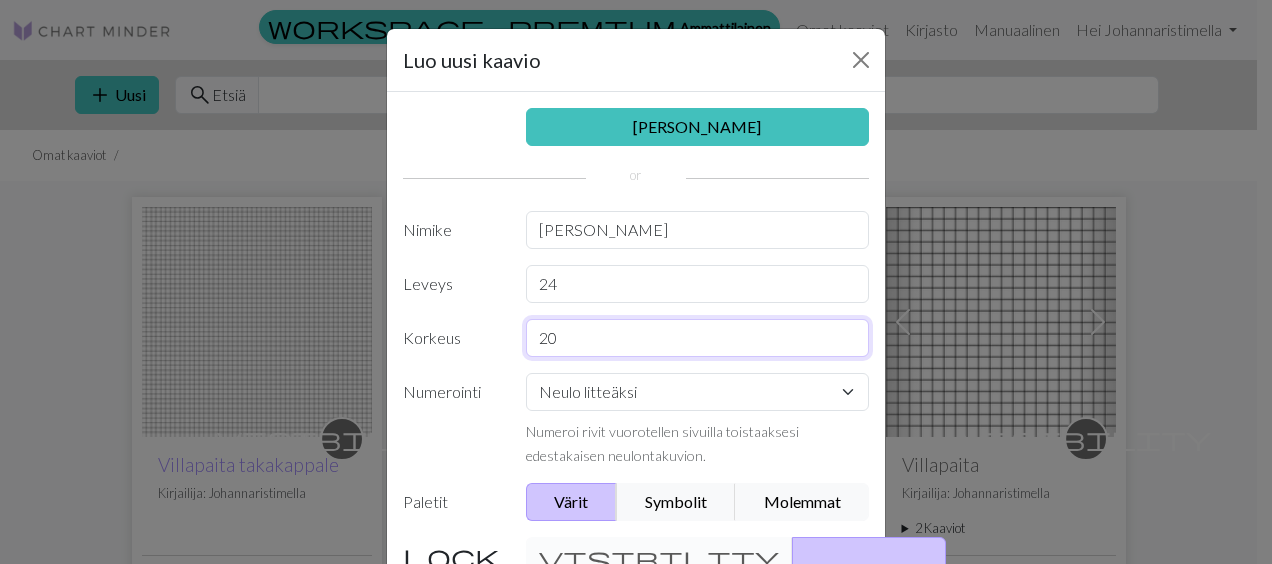 click on "20" at bounding box center (698, 338) 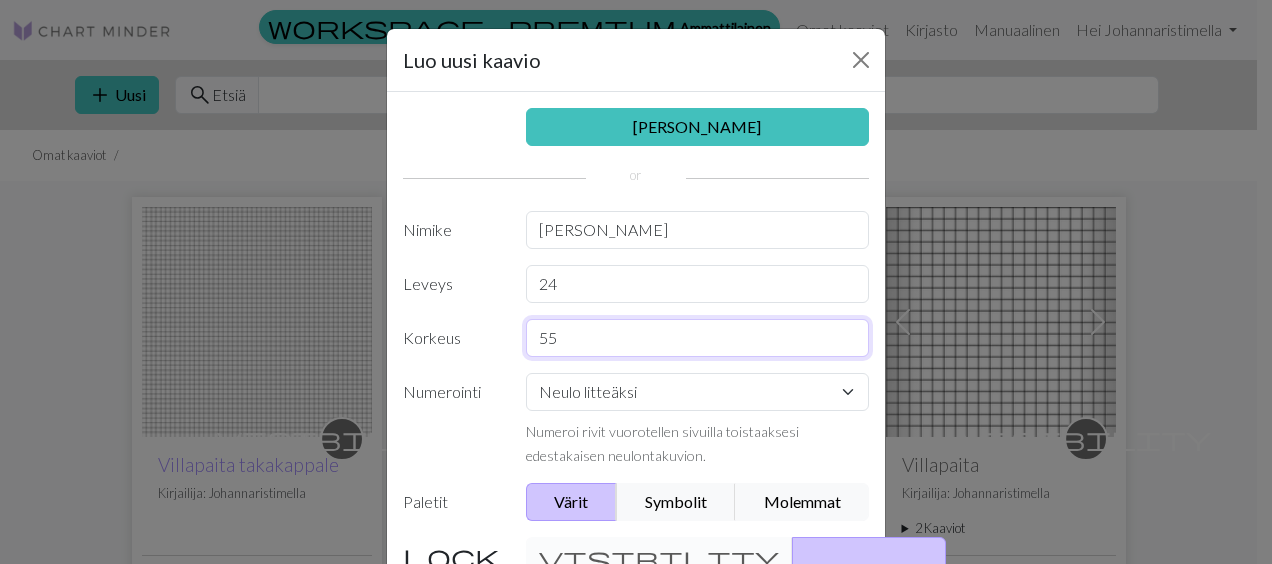 type on "55" 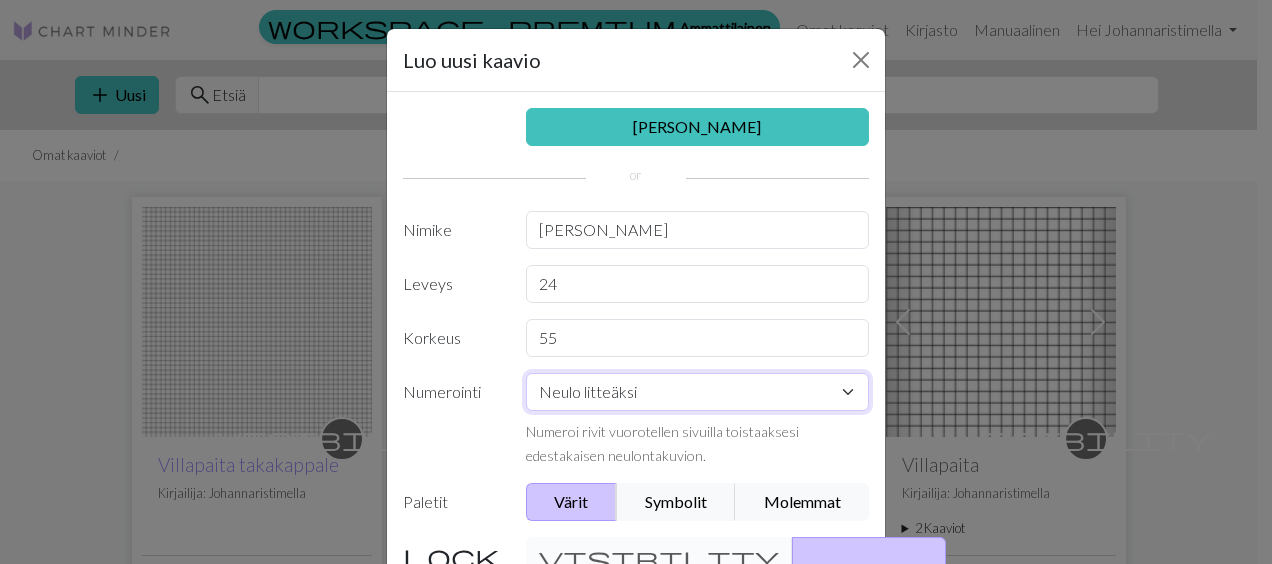 click on "Neulo litteäksi Neulo pyöreästi Pitsin neulominen Ristipisto" at bounding box center (698, 392) 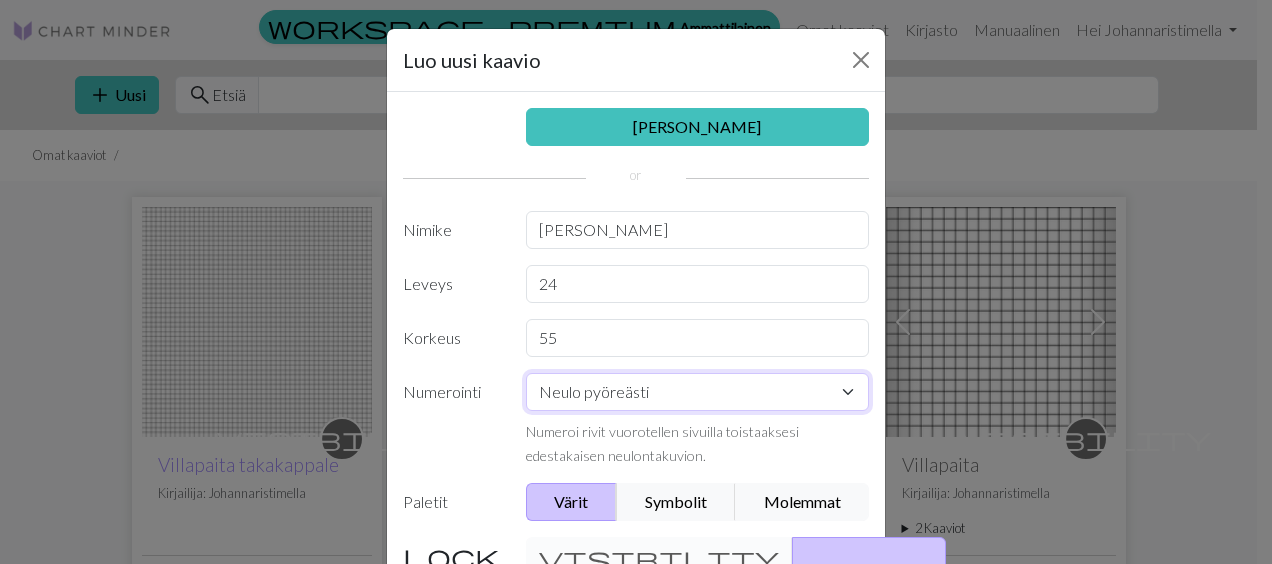 click on "Neulo litteäksi Neulo pyöreästi Pitsin neulominen Ristipisto" at bounding box center (698, 392) 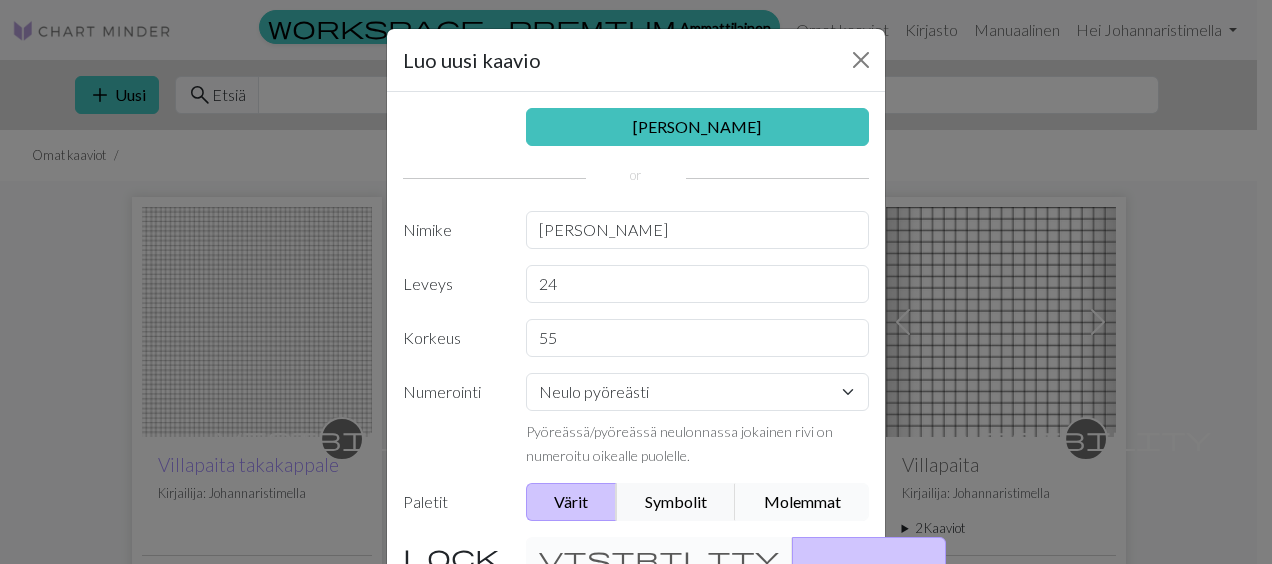 click on "Molemmat" at bounding box center [802, 502] 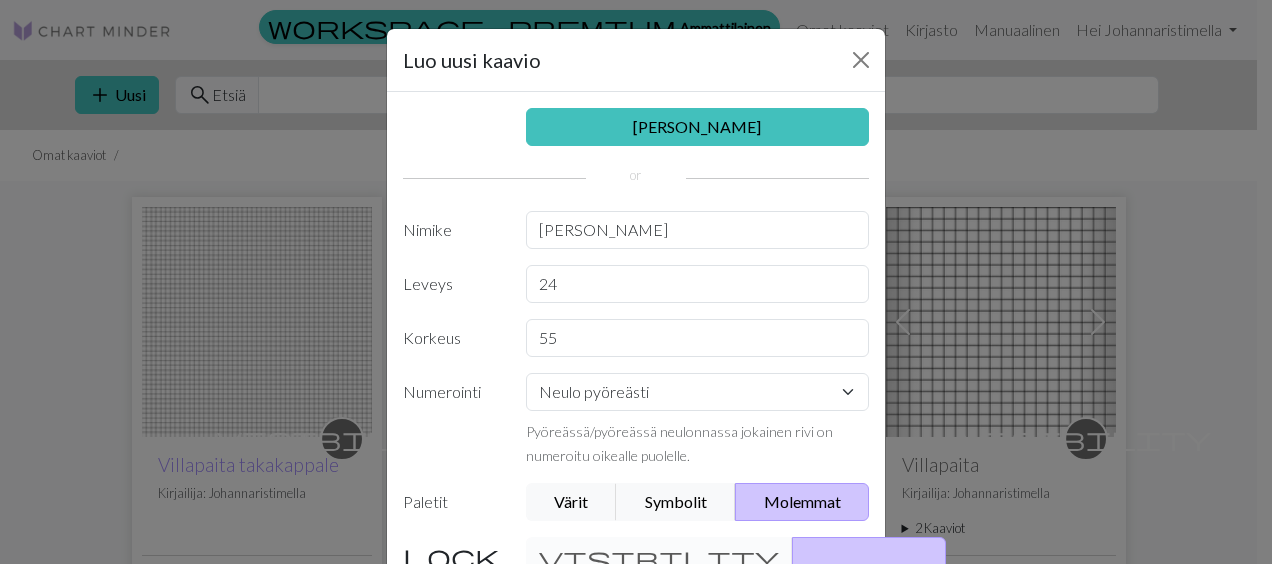 click on "visibility  Yksityinen [PERSON_NAME]" at bounding box center [698, 569] 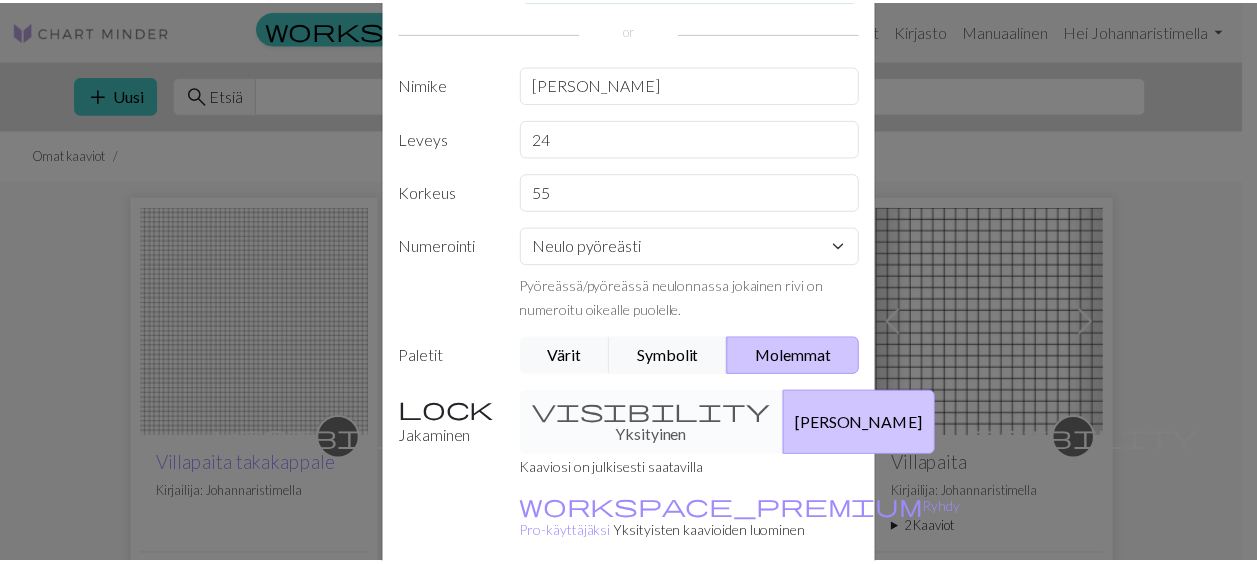 scroll, scrollTop: 160, scrollLeft: 0, axis: vertical 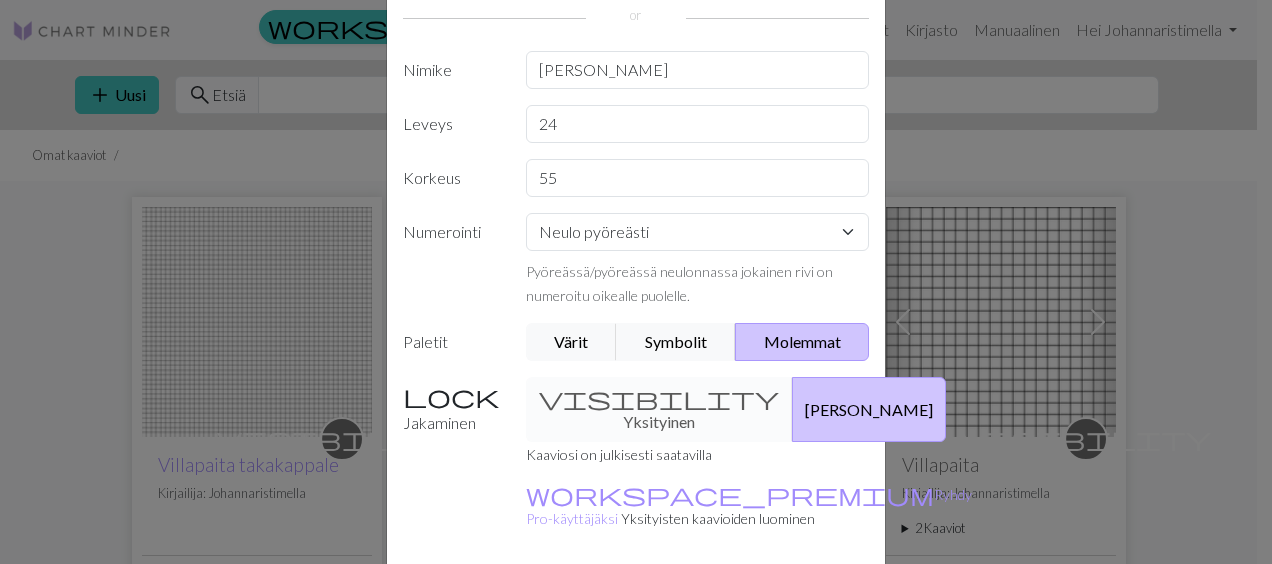 click on "visibility  Yksityinen [PERSON_NAME]" at bounding box center [698, 409] 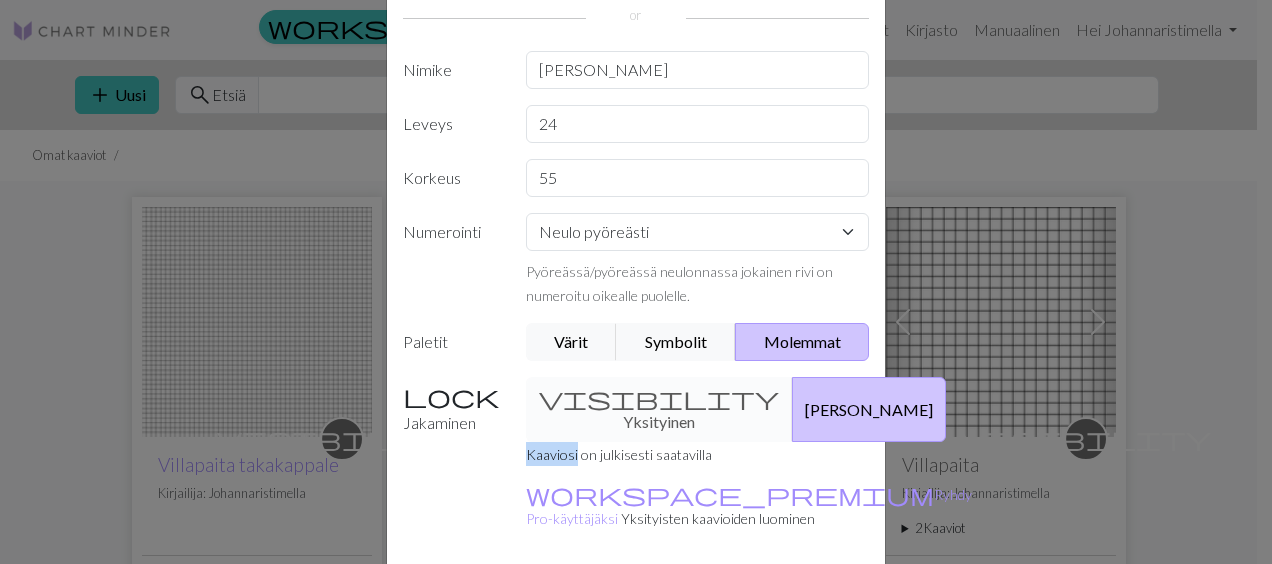 click on "visibility  Yksityinen [PERSON_NAME]" at bounding box center (698, 409) 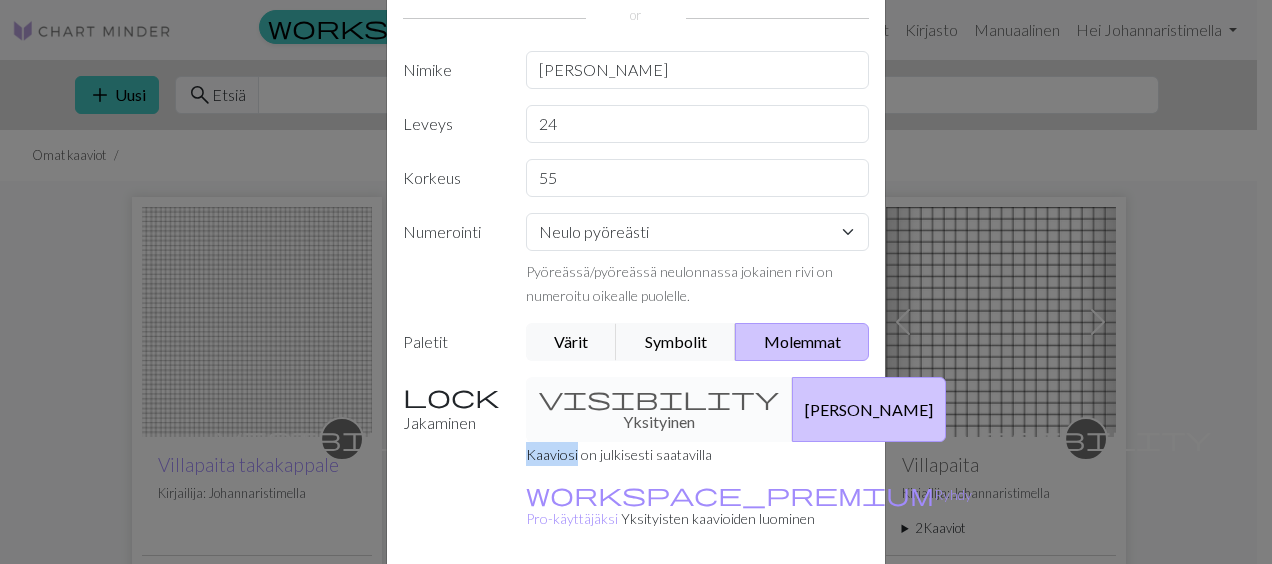 click on "Perua" at bounding box center (836, 614) 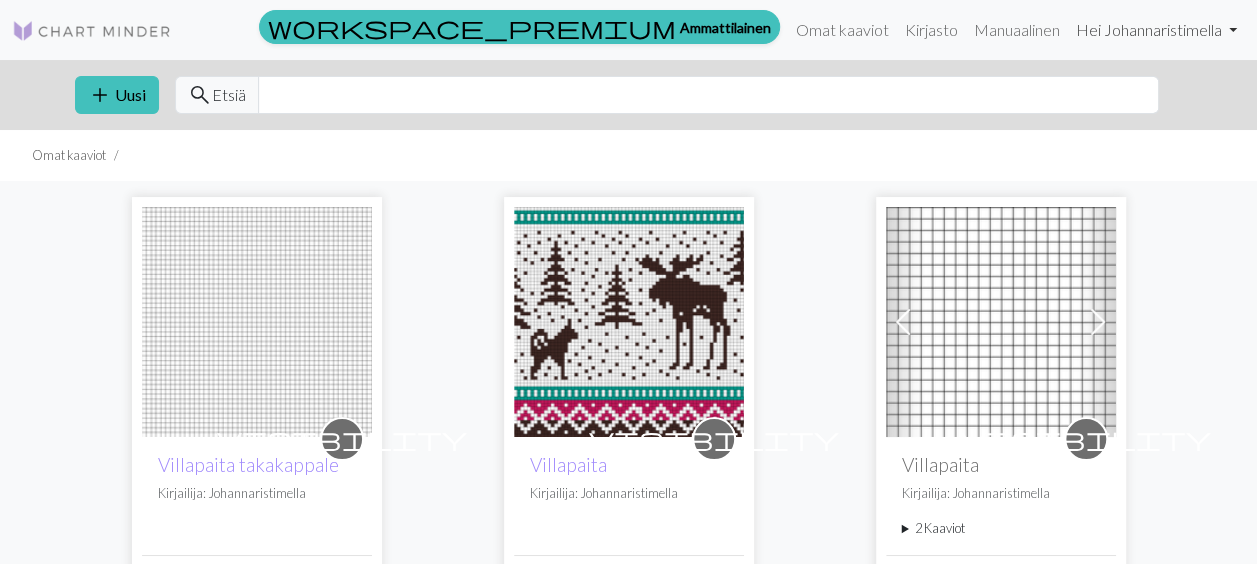 click on "Hei Johannaristimella" at bounding box center (1149, 29) 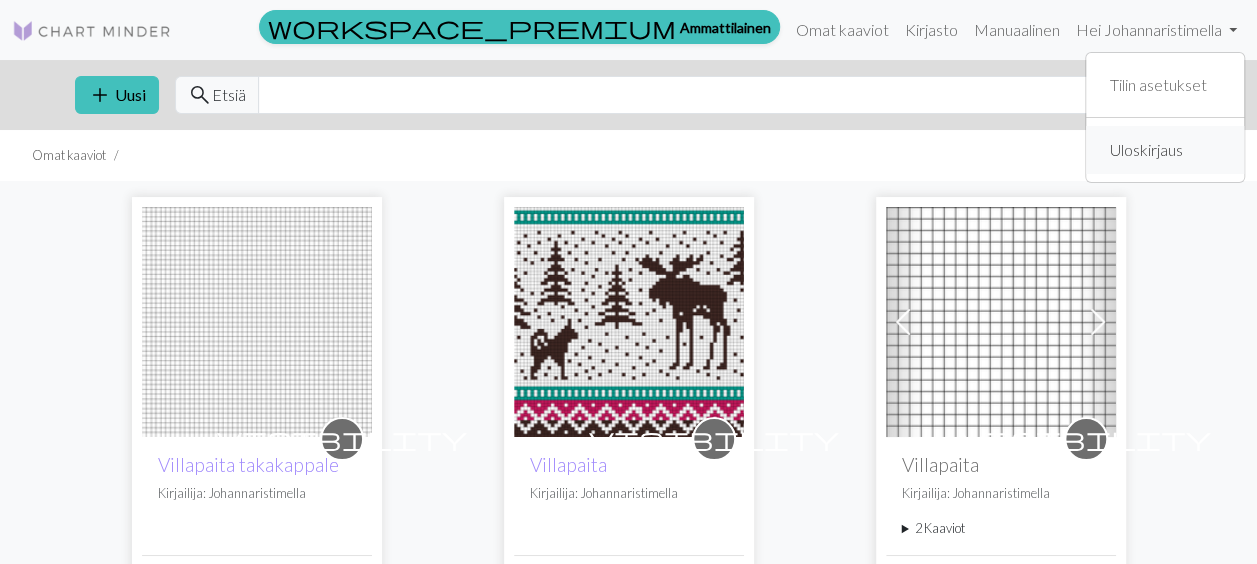 click on "Uloskirjaus" at bounding box center [1146, 150] 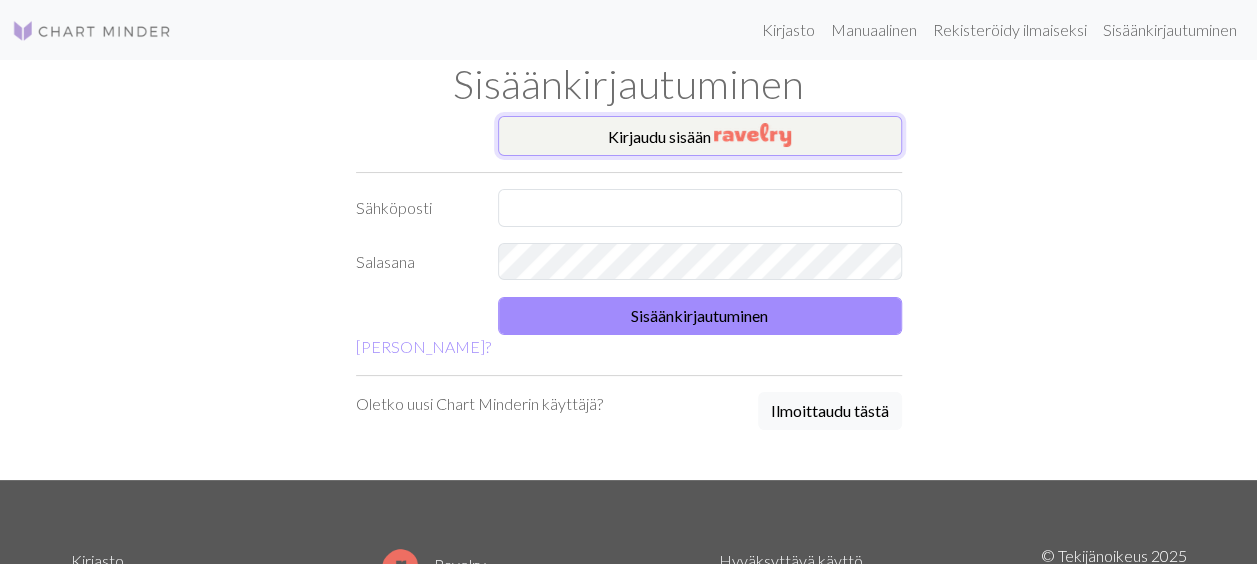 click on "Kirjaudu sisään" at bounding box center (700, 136) 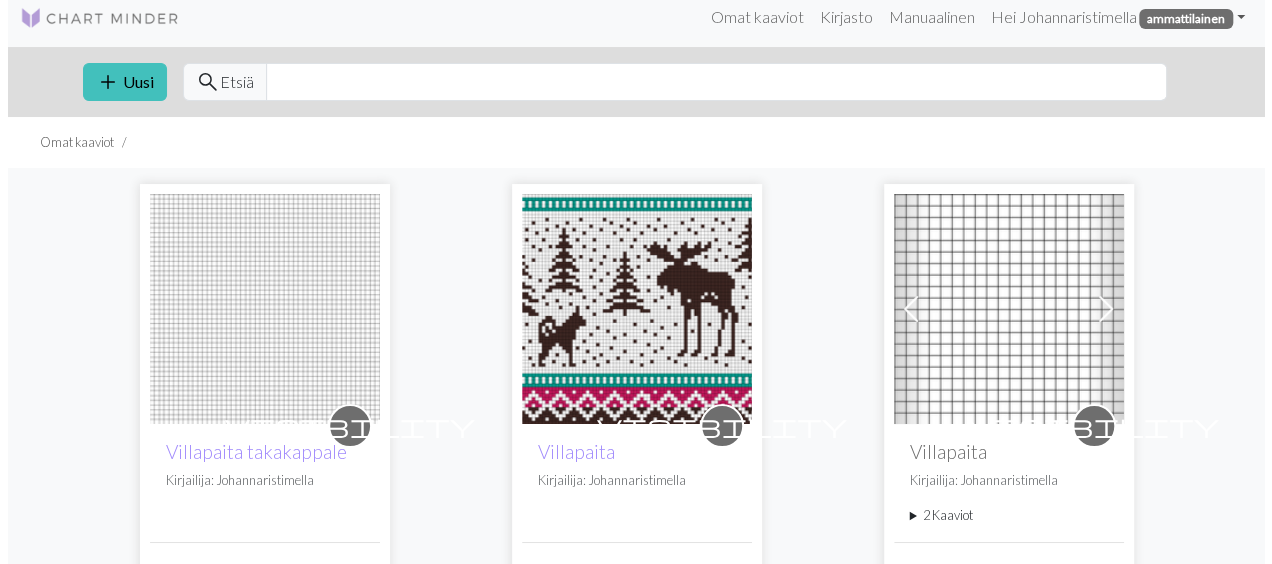 scroll, scrollTop: 0, scrollLeft: 0, axis: both 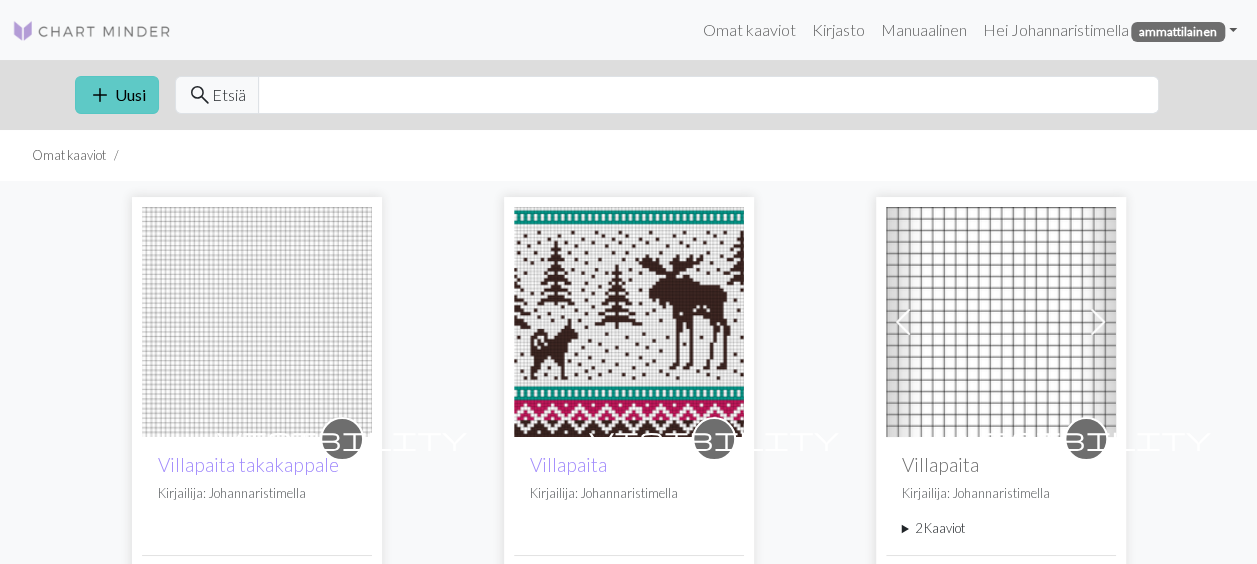 click on "Uusi" at bounding box center (130, 94) 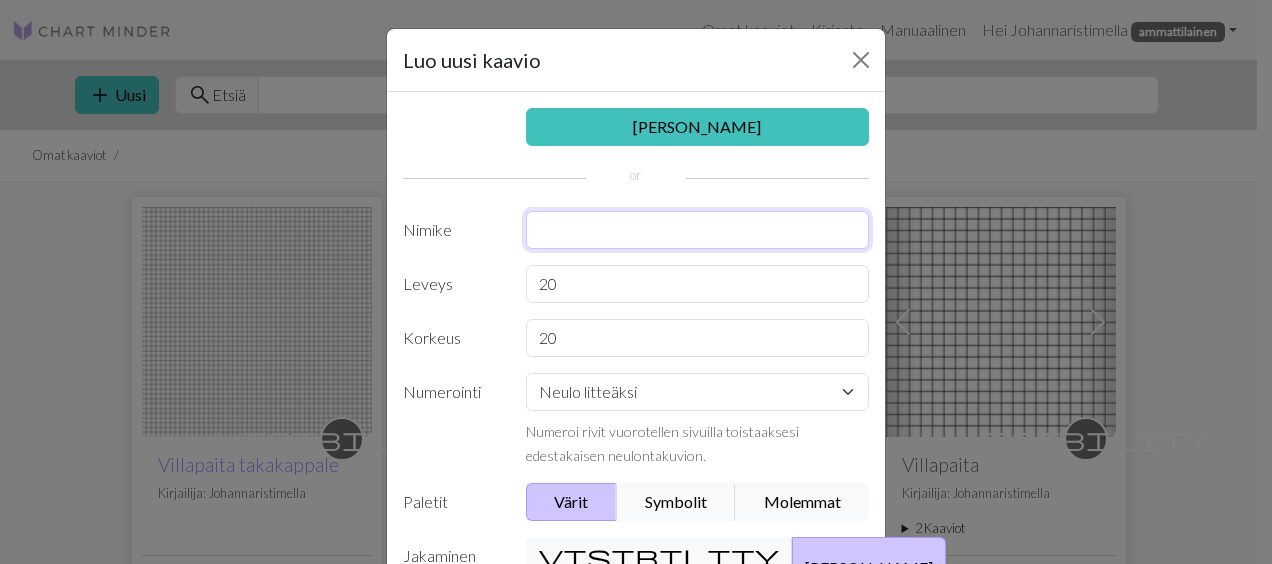 click at bounding box center (698, 230) 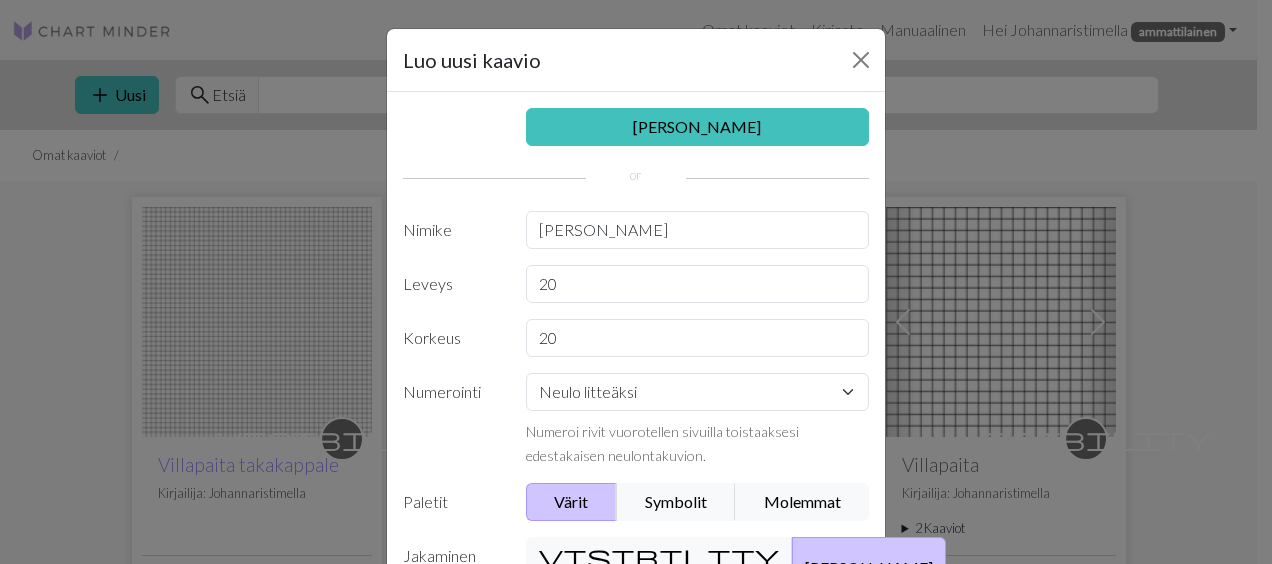click on "20" at bounding box center (698, 284) 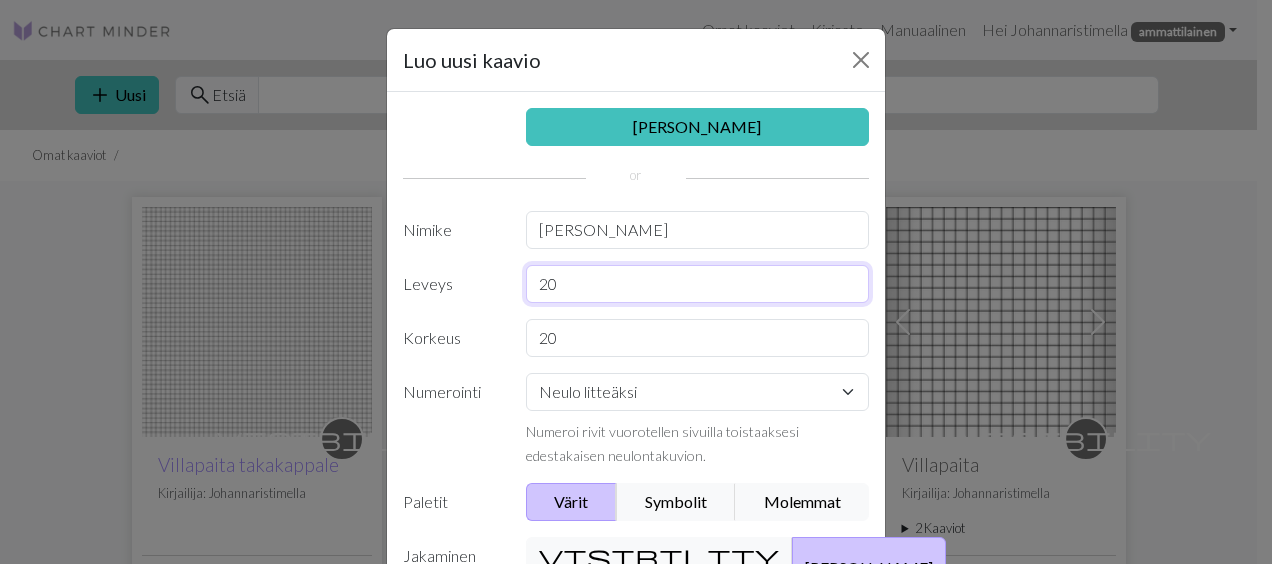 click on "20" at bounding box center [698, 284] 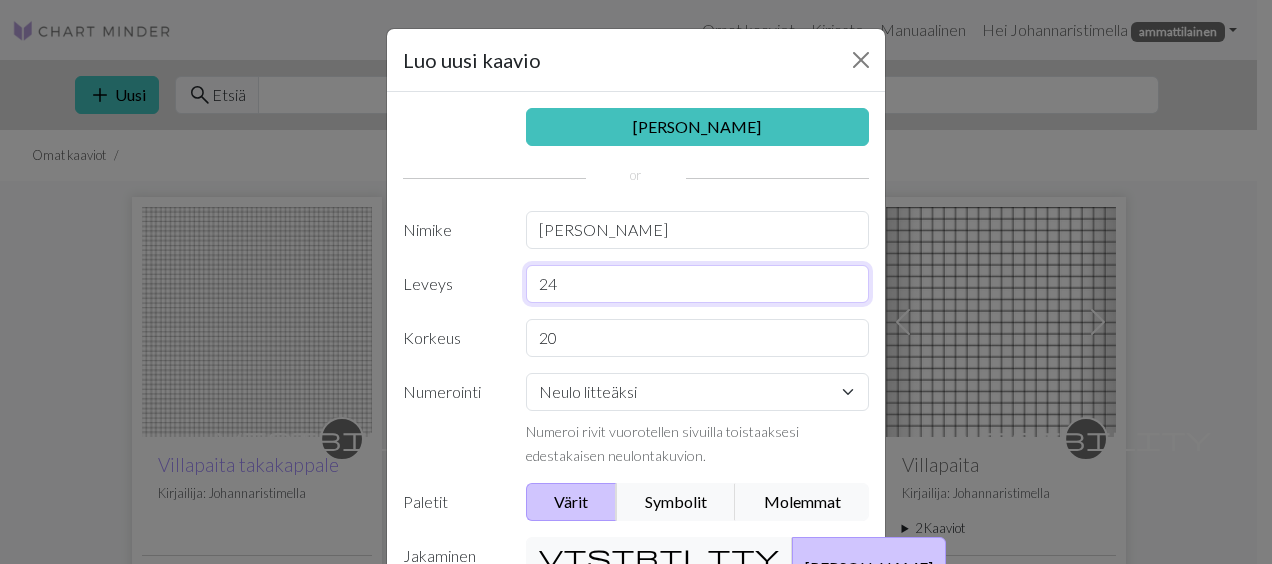 type on "24" 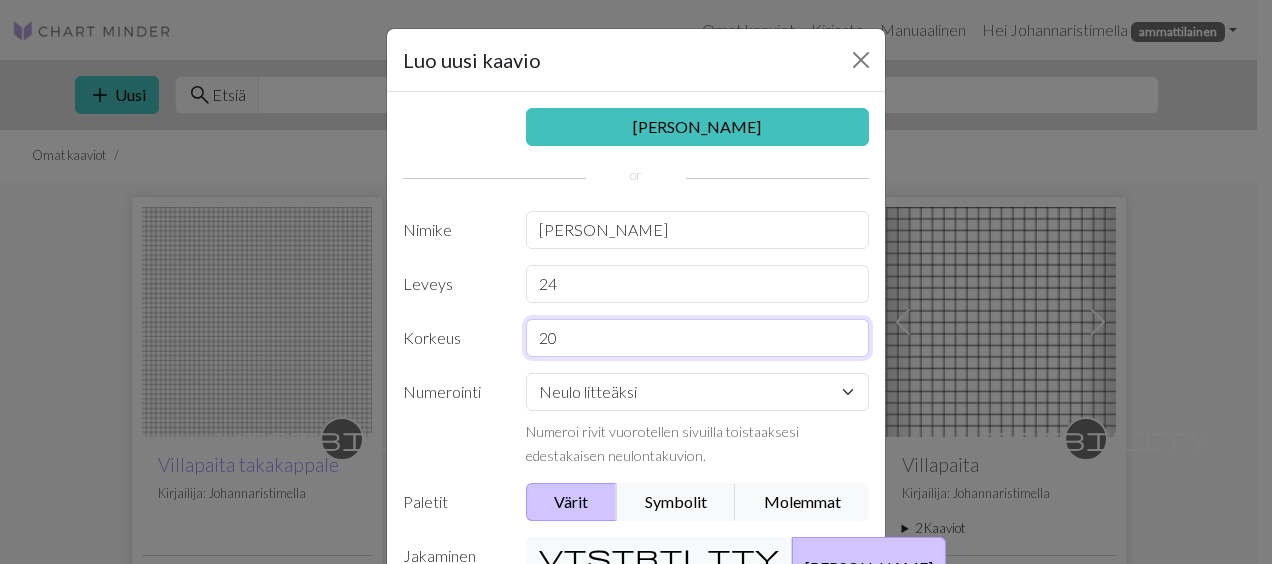 click on "20" at bounding box center (698, 338) 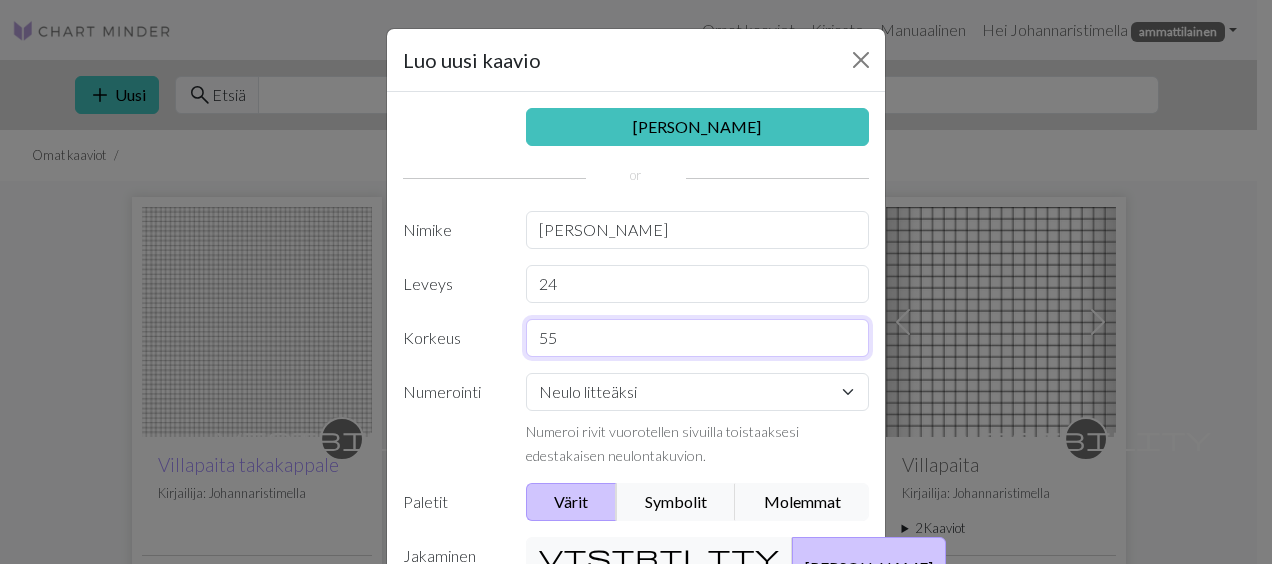 type on "55" 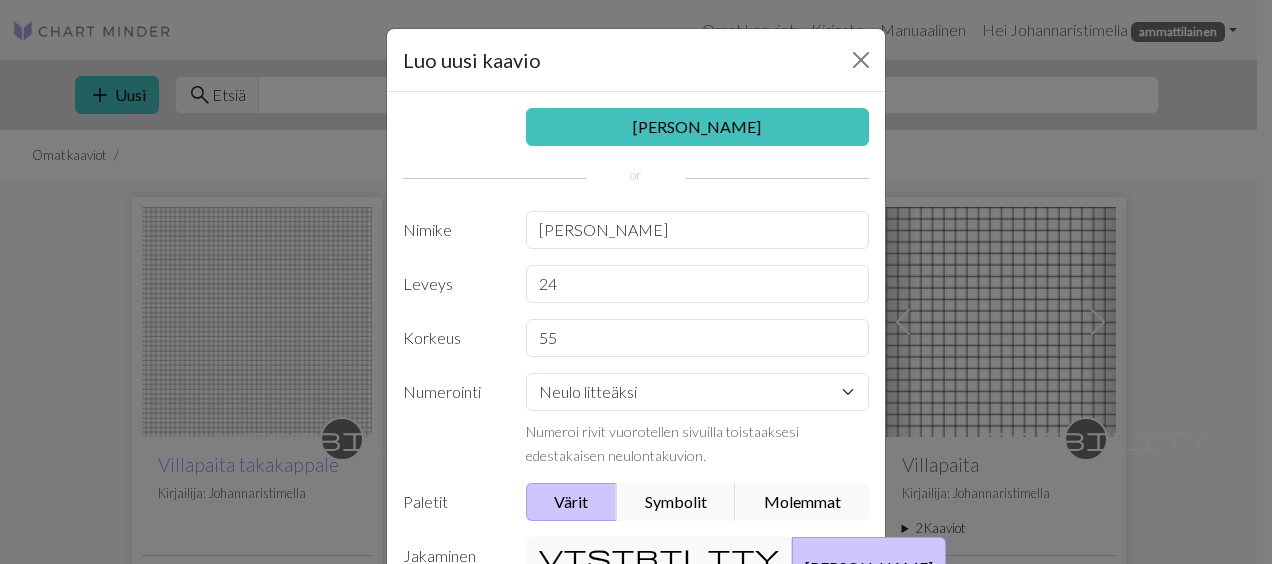 click on "Neulo litteäksi Neulo pyöreästi Pitsin neulominen Ristipisto Numeroi rivit vuorotellen sivuilla toistaaksesi edestakaisen neulontakuvion." at bounding box center [698, 420] 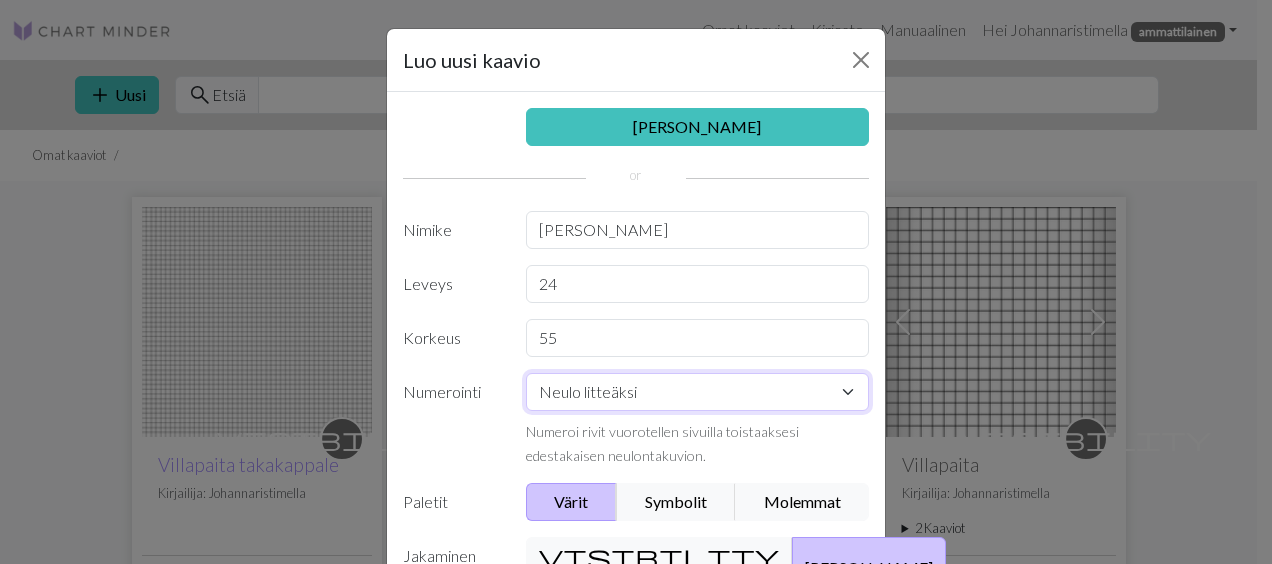 click on "Neulo litteäksi Neulo pyöreästi Pitsin neulominen Ristipisto" at bounding box center [698, 392] 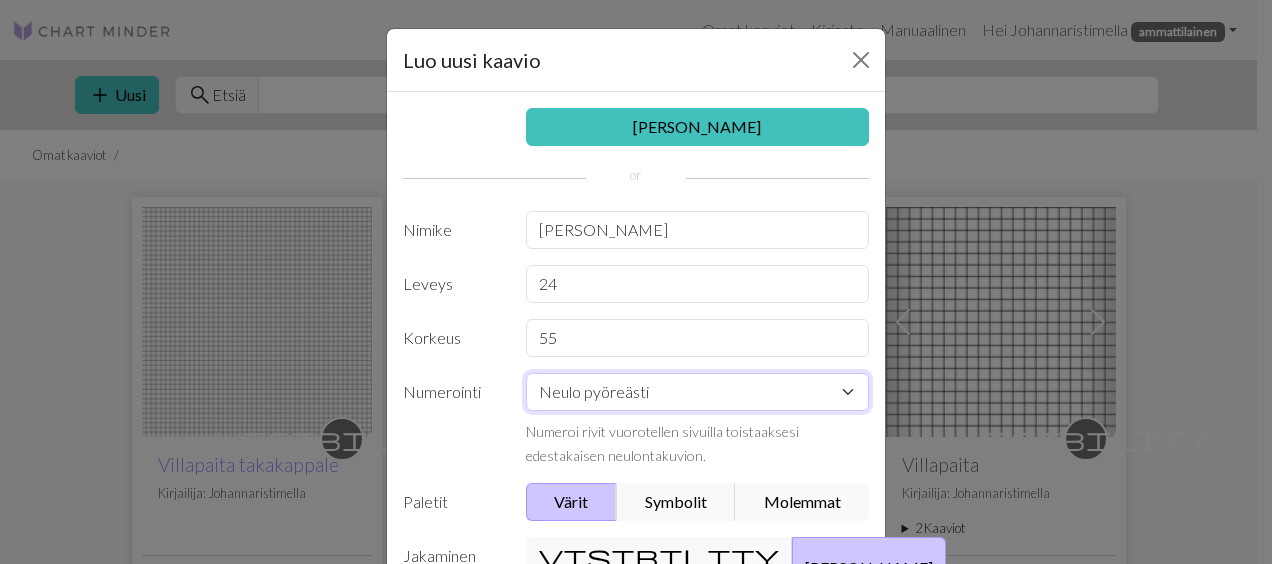 click on "Neulo litteäksi Neulo pyöreästi Pitsin neulominen Ristipisto" at bounding box center (698, 392) 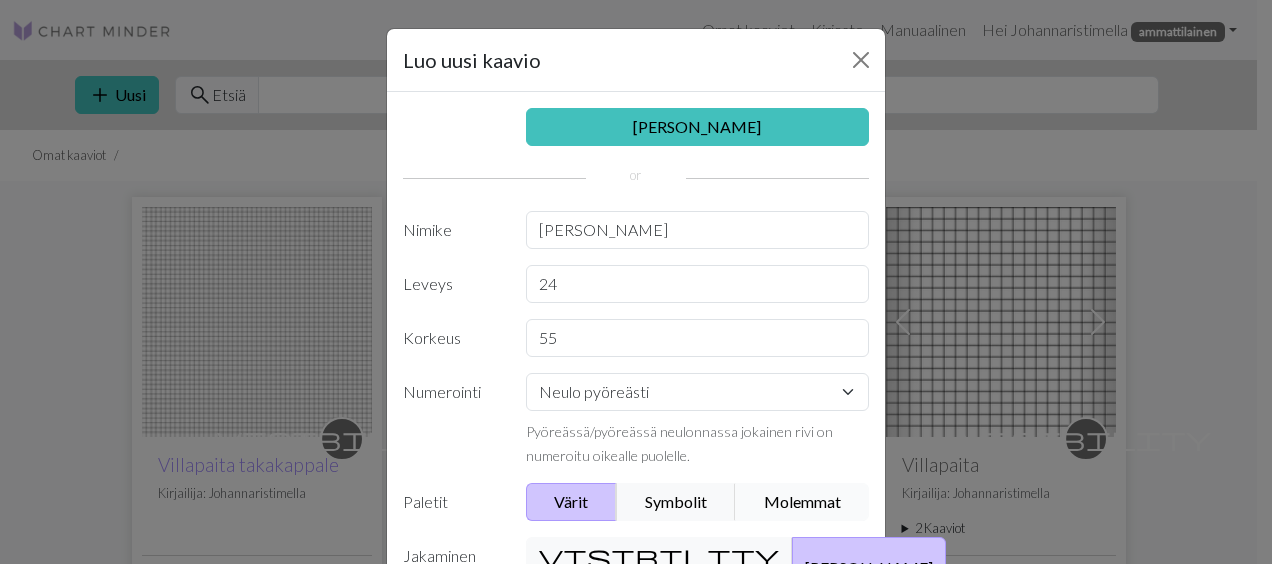 click on "Molemmat" at bounding box center [802, 502] 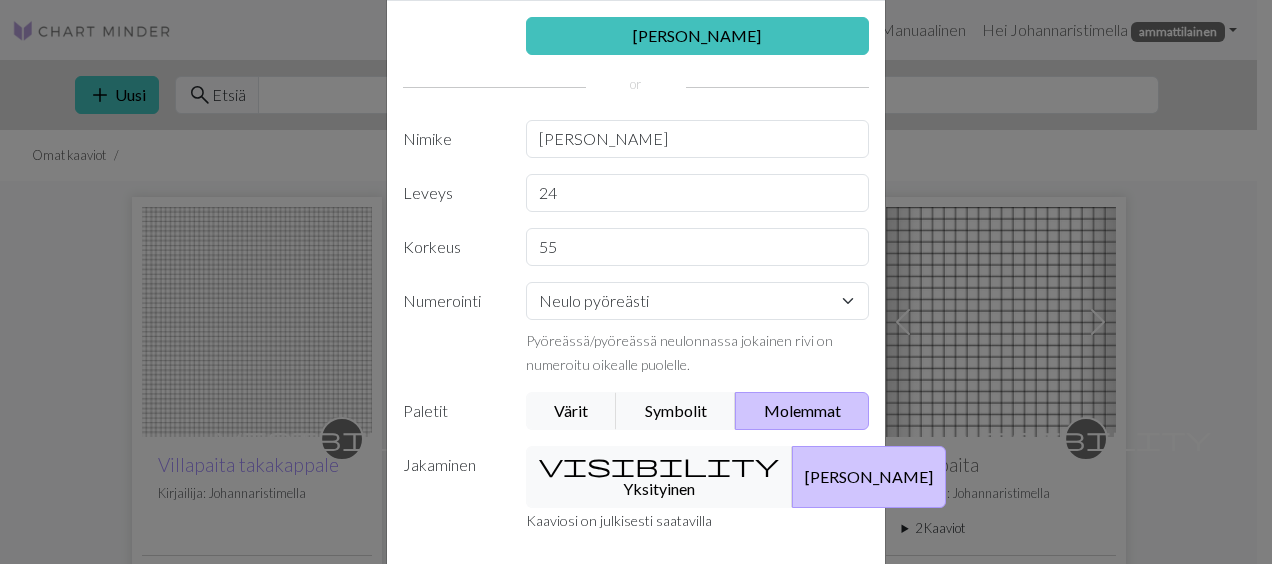 scroll, scrollTop: 120, scrollLeft: 0, axis: vertical 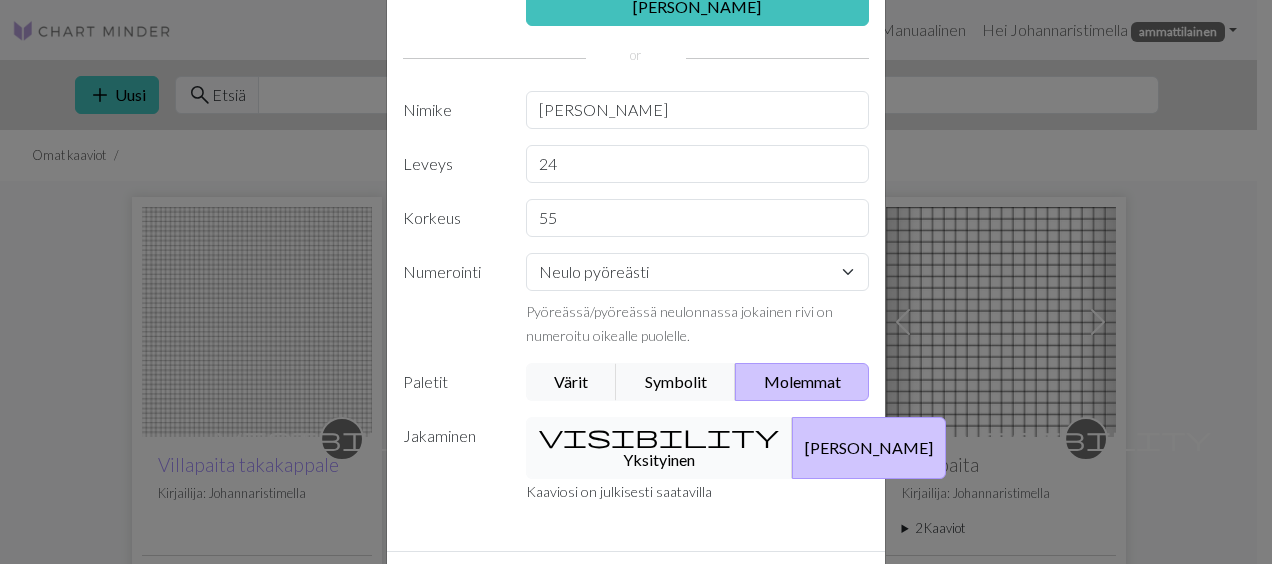 click on "Yksityinen" at bounding box center (659, 459) 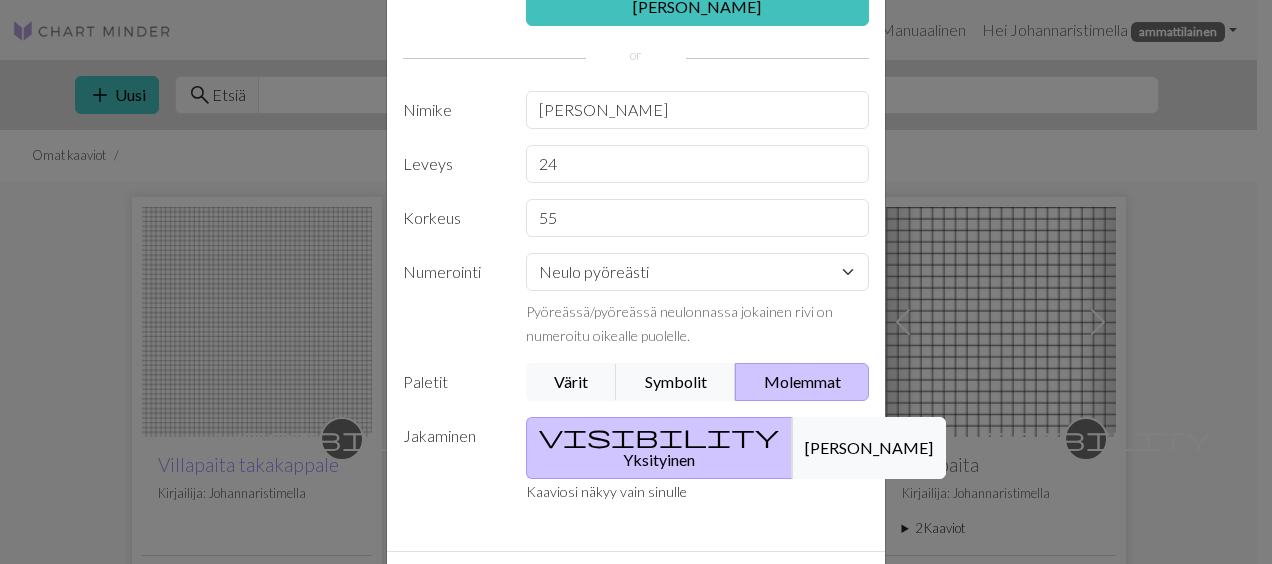 click on "Luoda" at bounding box center [761, 587] 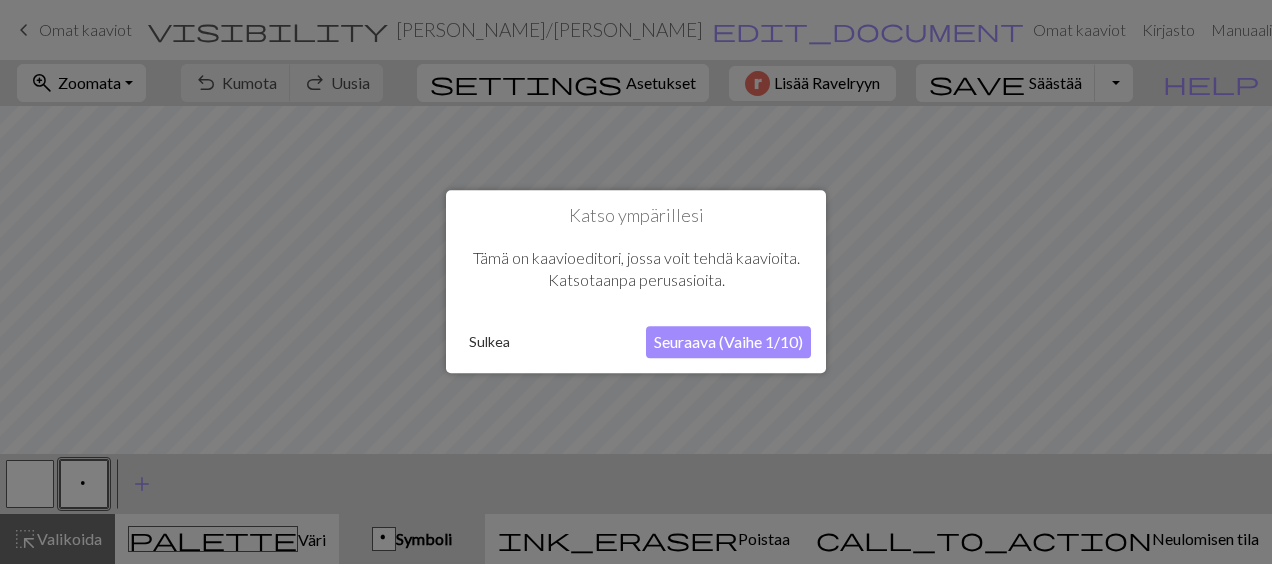 click on "Seuraava (Vaihe 1/10)" at bounding box center (728, 343) 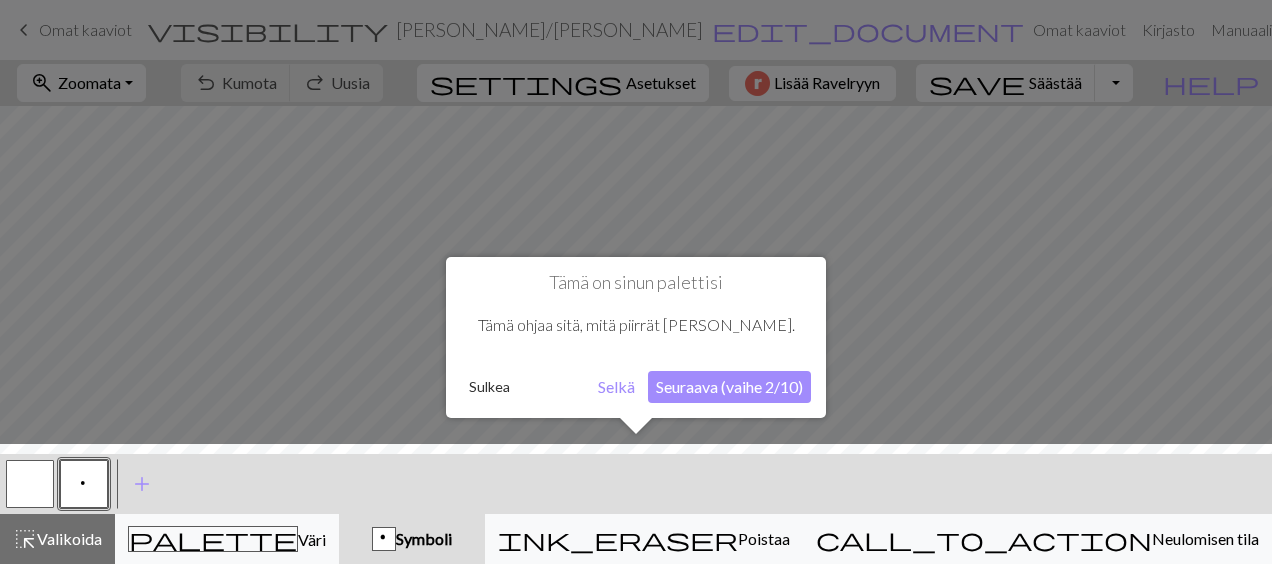 click at bounding box center [636, 509] 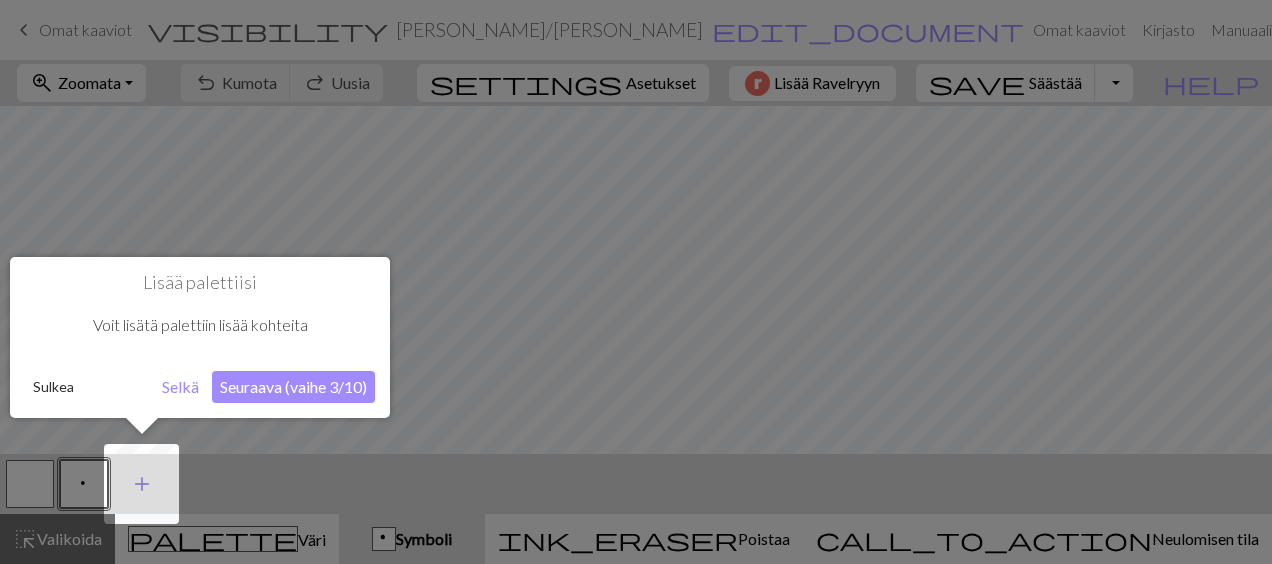click on "add" at bounding box center [142, 484] 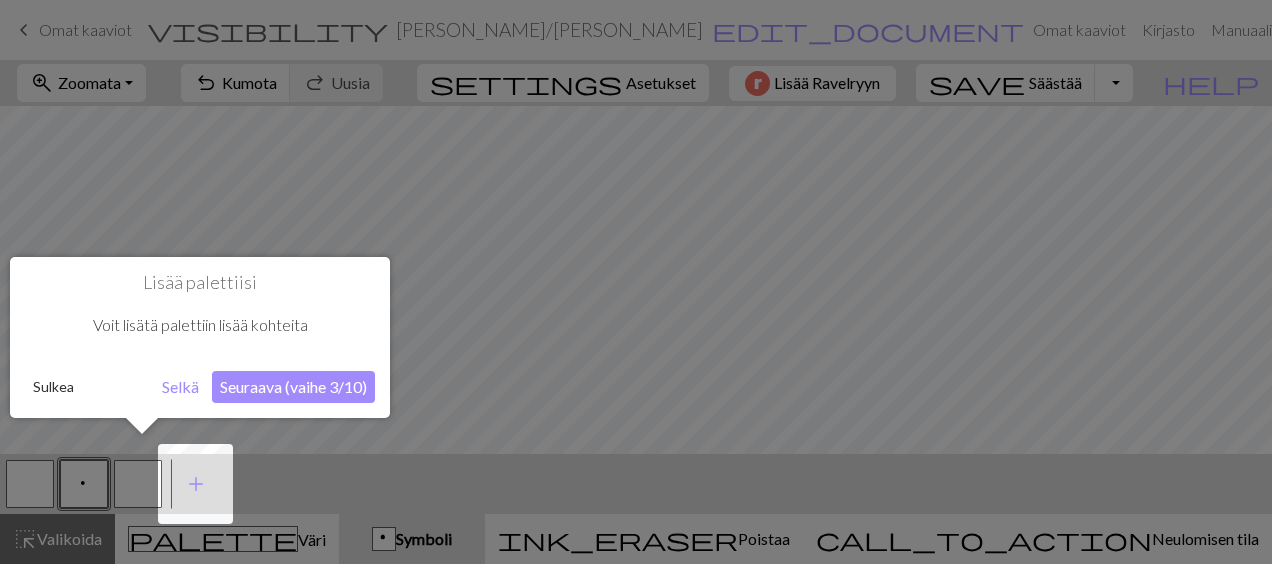 click at bounding box center (636, 282) 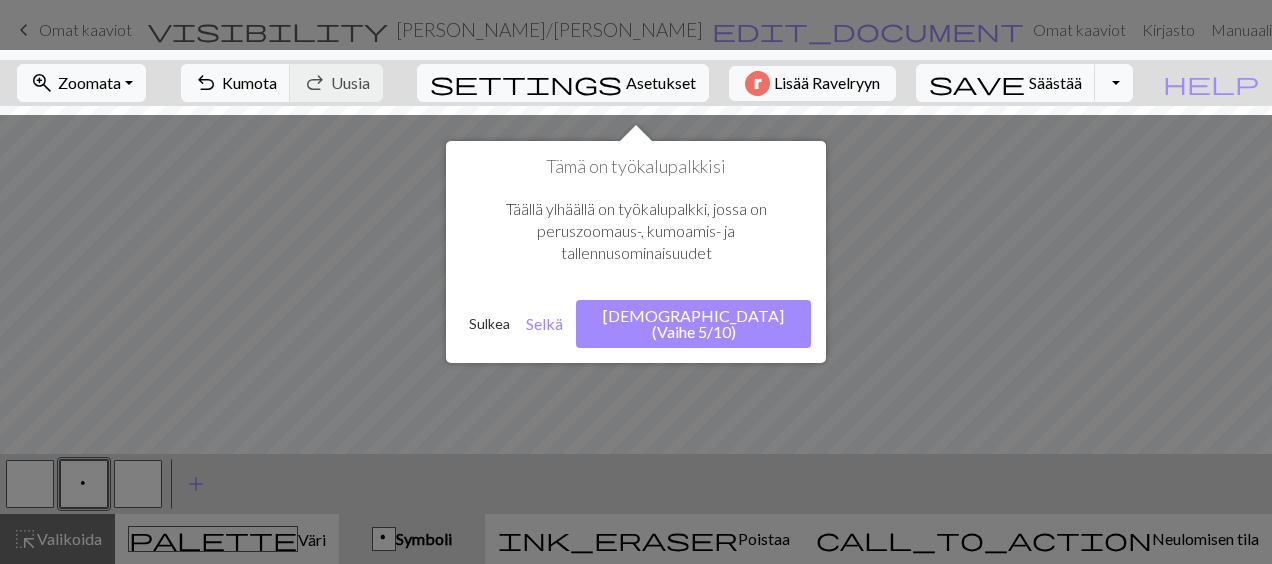 click at bounding box center [636, 282] 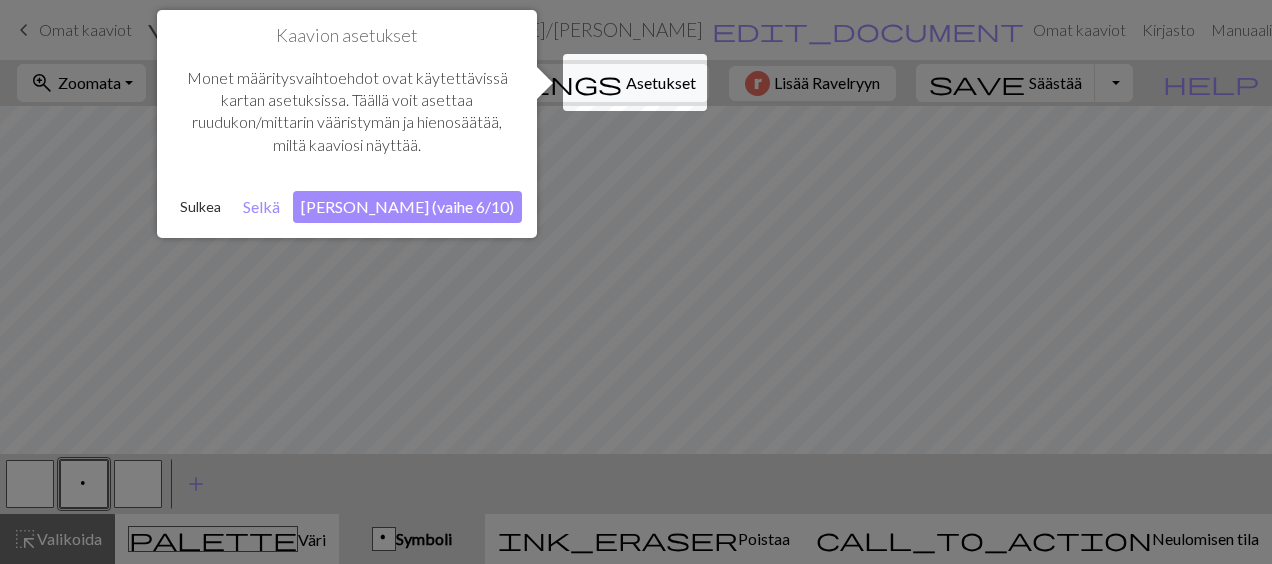click at bounding box center [636, 282] 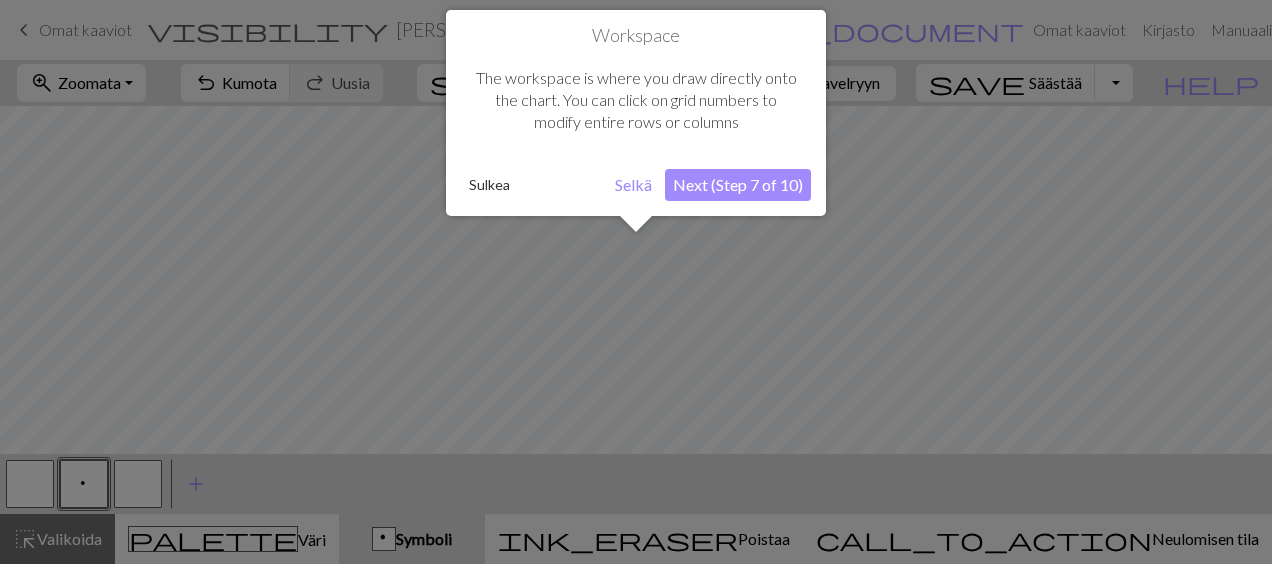 scroll, scrollTop: 75, scrollLeft: 0, axis: vertical 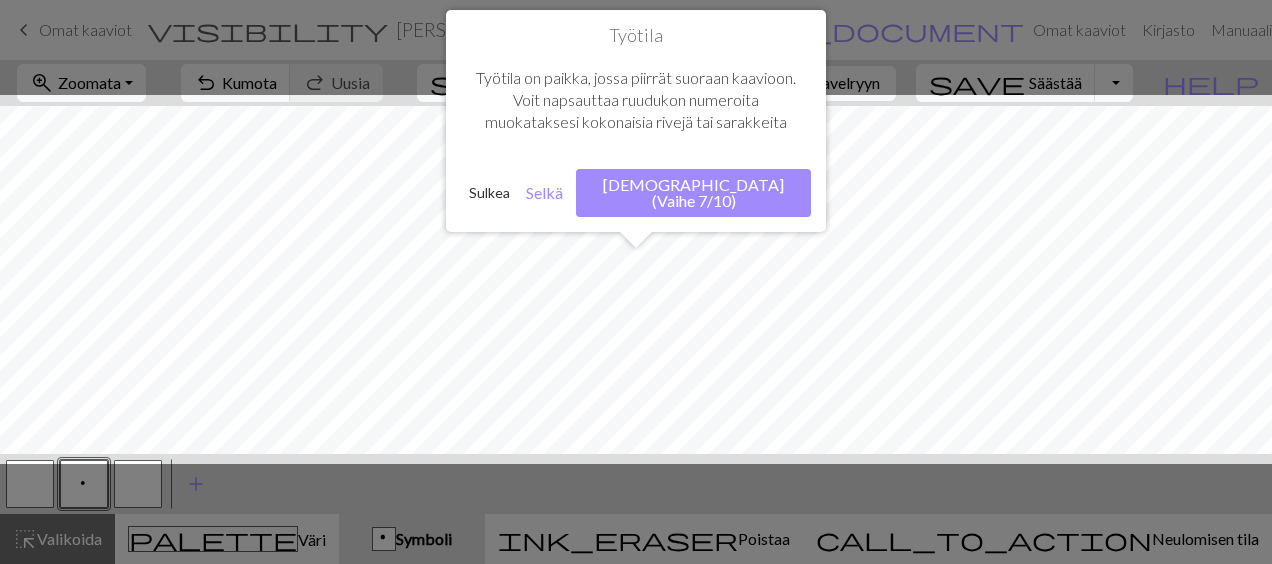 click at bounding box center [636, 282] 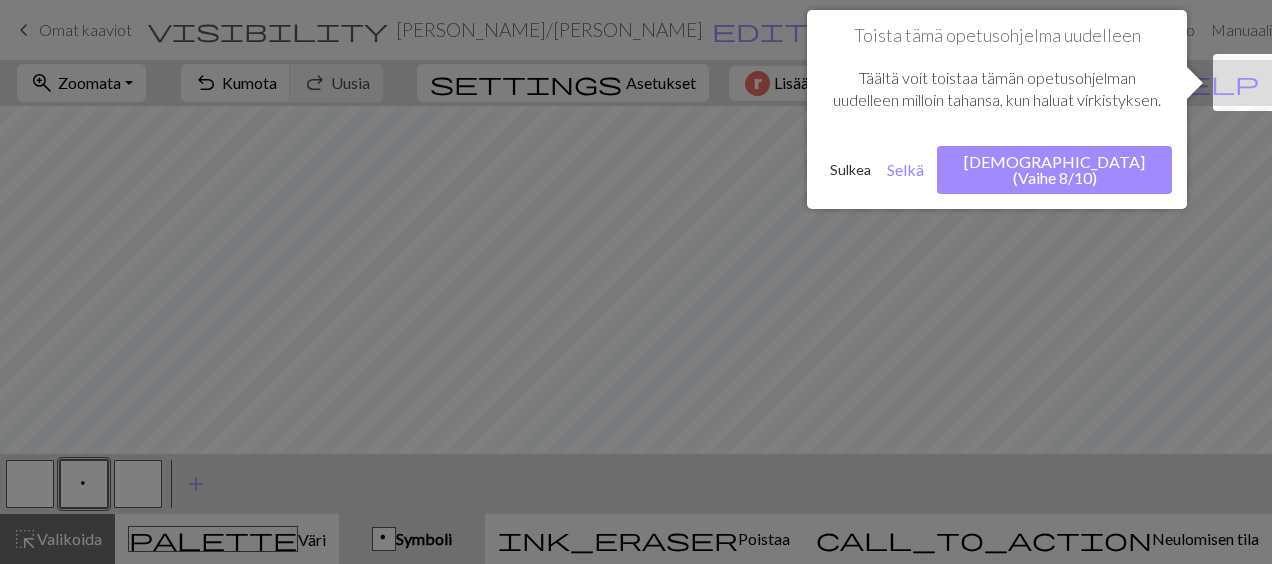 click on "[DEMOGRAPHIC_DATA] (Vaihe 8/10)" at bounding box center [1054, 170] 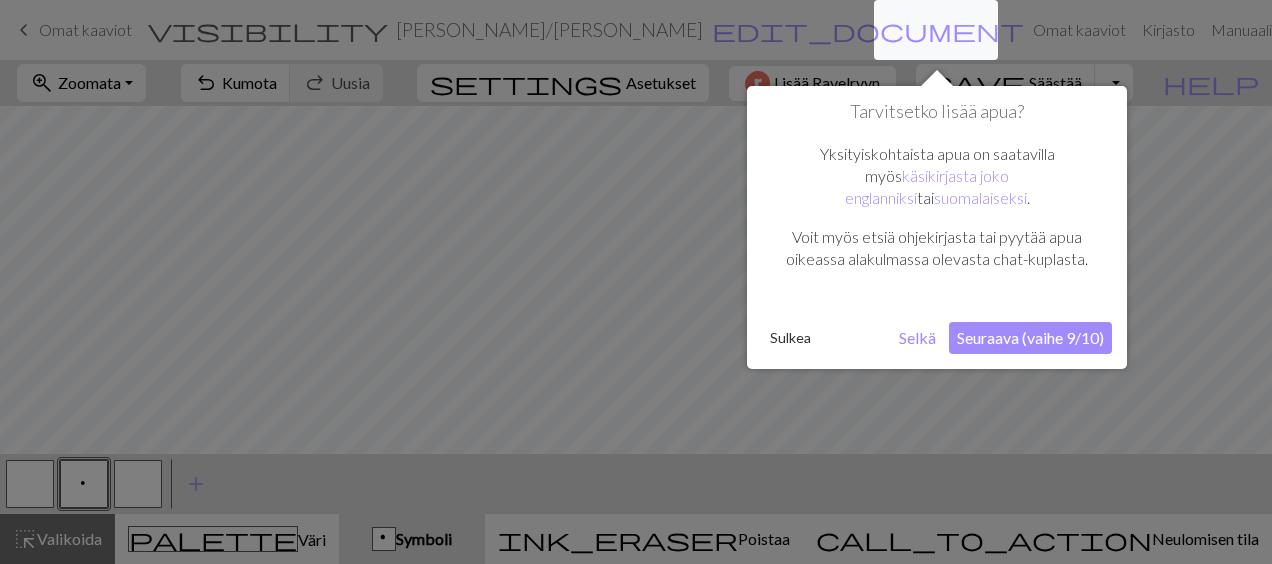 click on "Seuraava (vaihe 9/10)" at bounding box center [1030, 338] 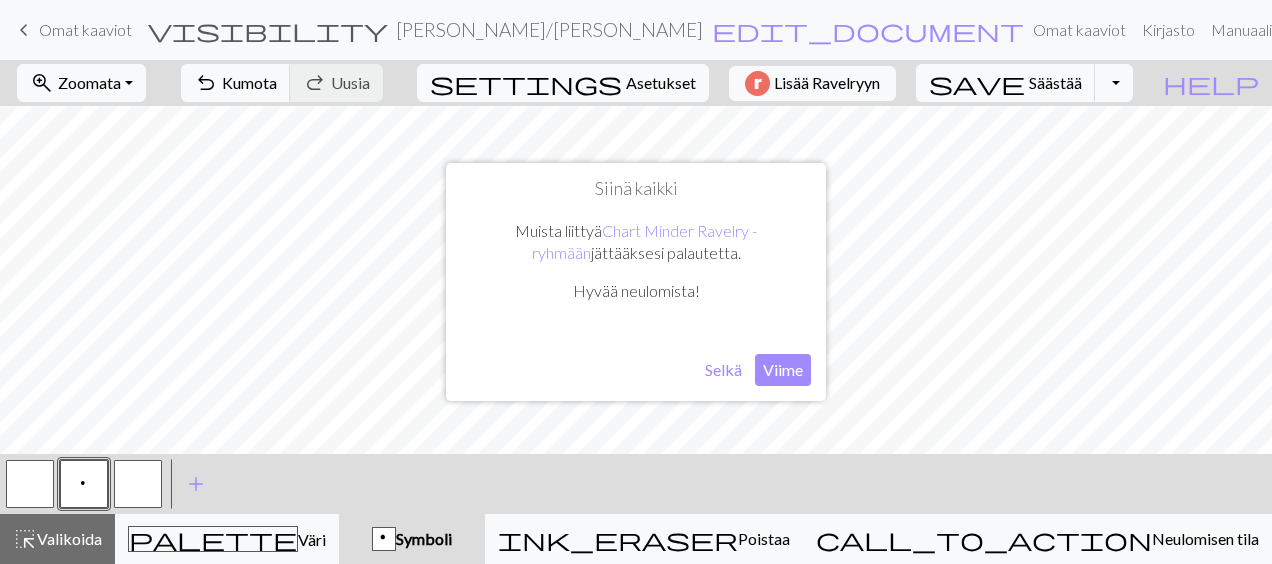 click on "Viime" at bounding box center (783, 370) 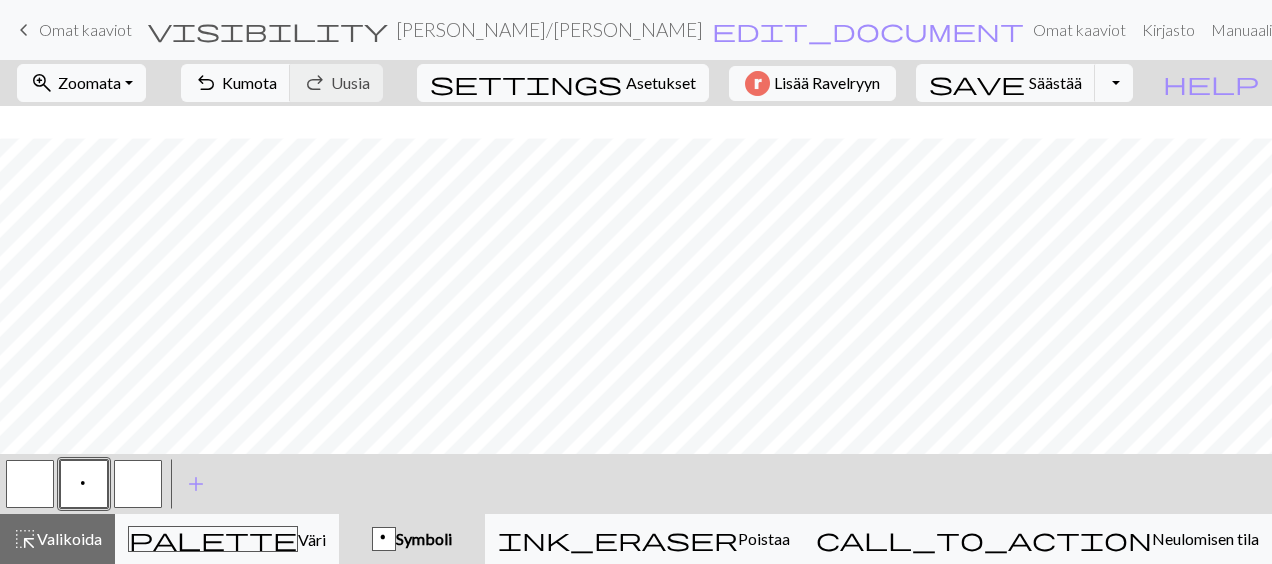 scroll, scrollTop: 856, scrollLeft: 0, axis: vertical 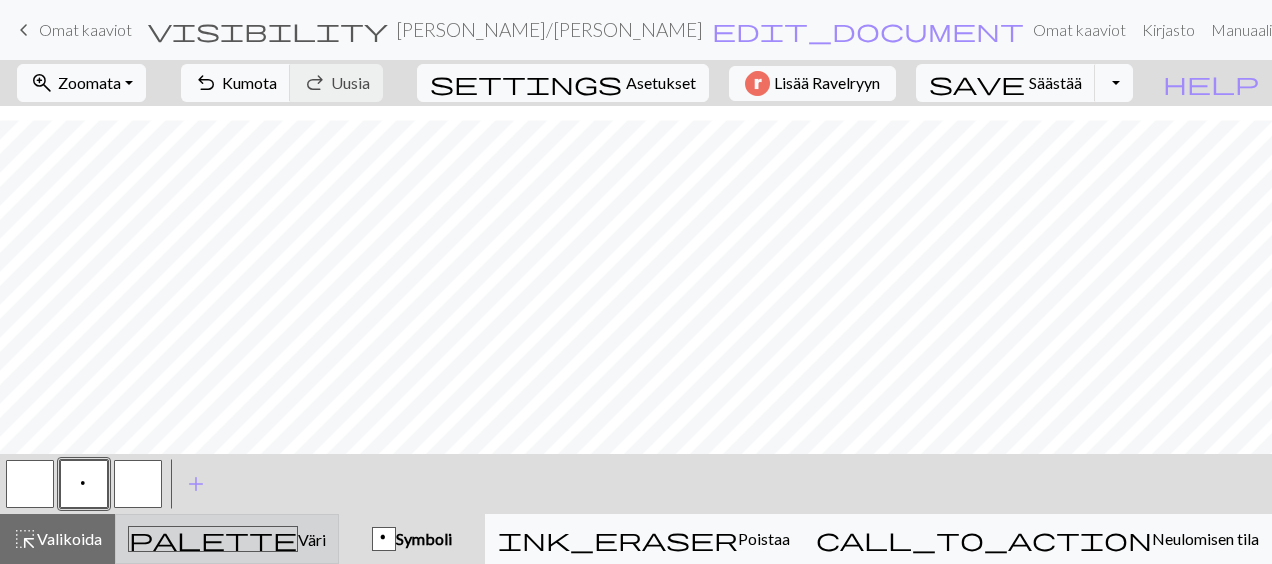 click on "palette" at bounding box center (213, 539) 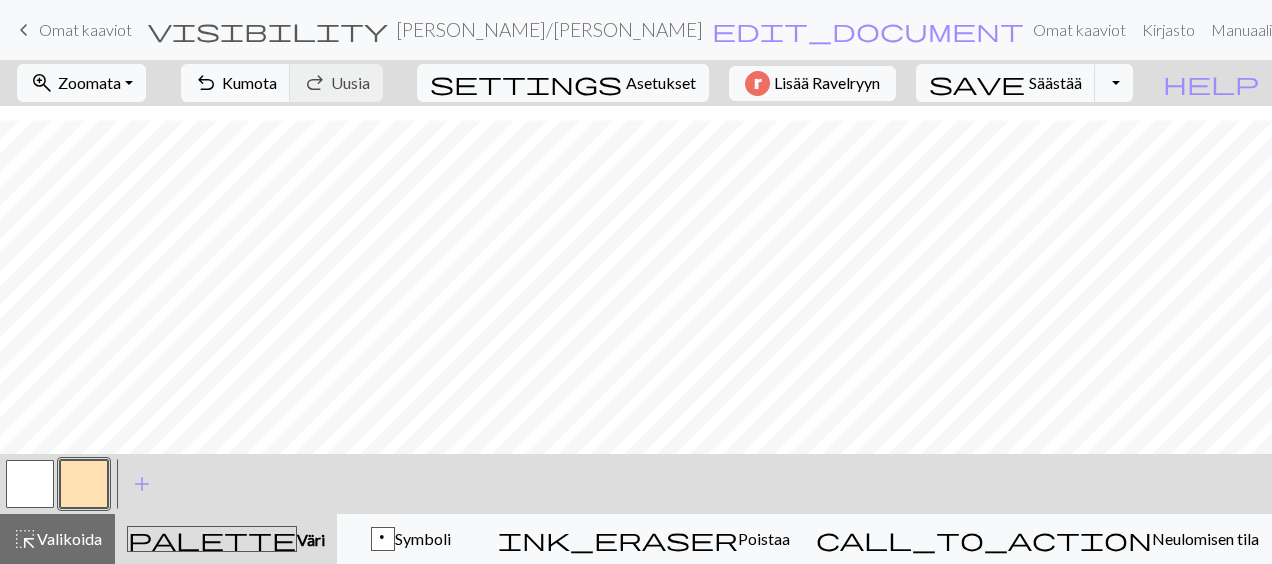 click at bounding box center [84, 484] 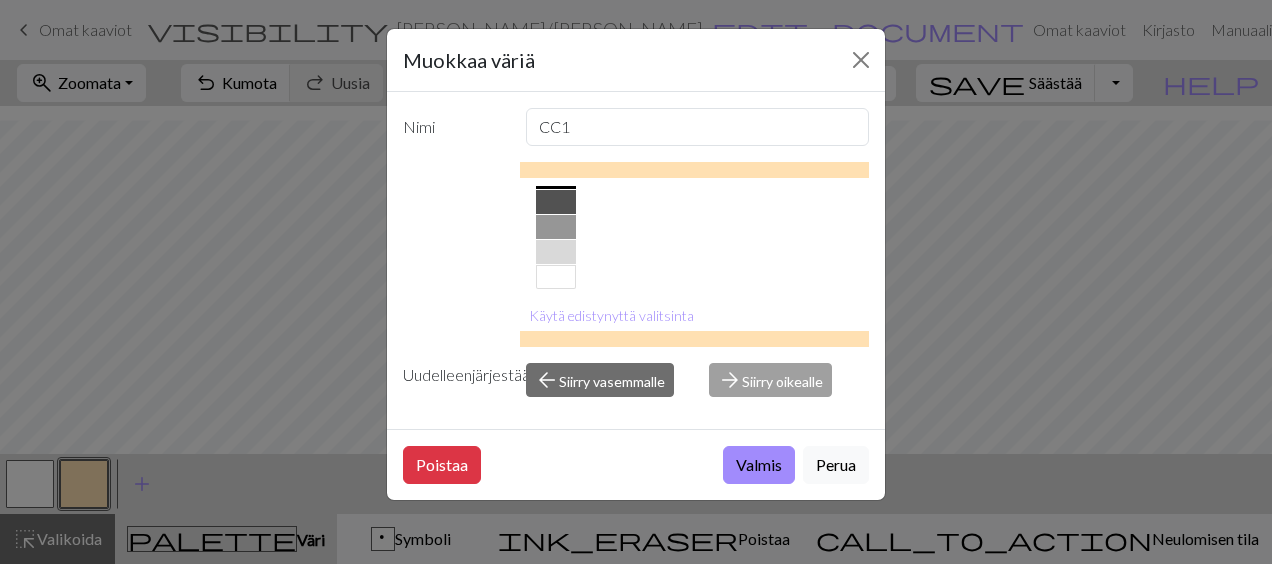 scroll, scrollTop: 454, scrollLeft: 0, axis: vertical 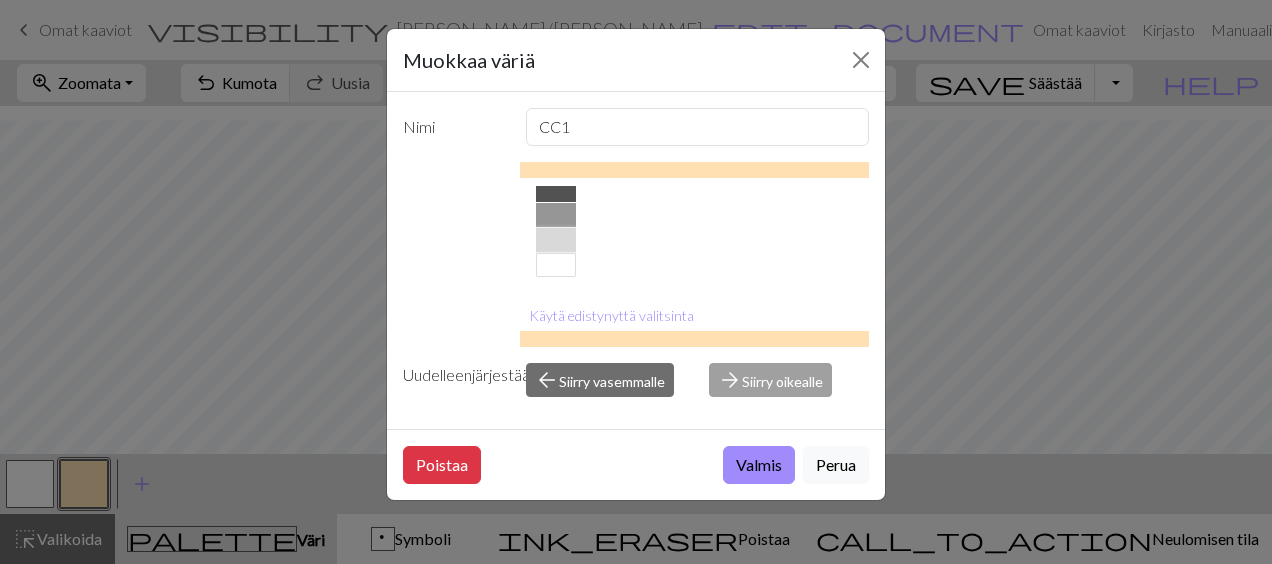 click at bounding box center (556, 240) 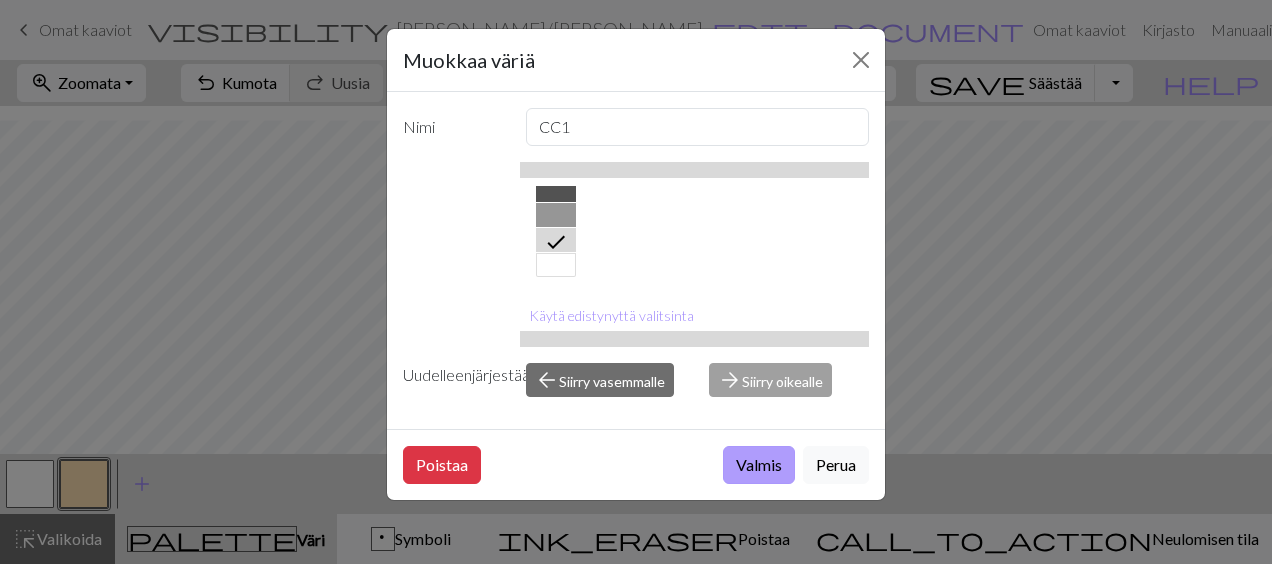 click on "Valmis" at bounding box center [759, 465] 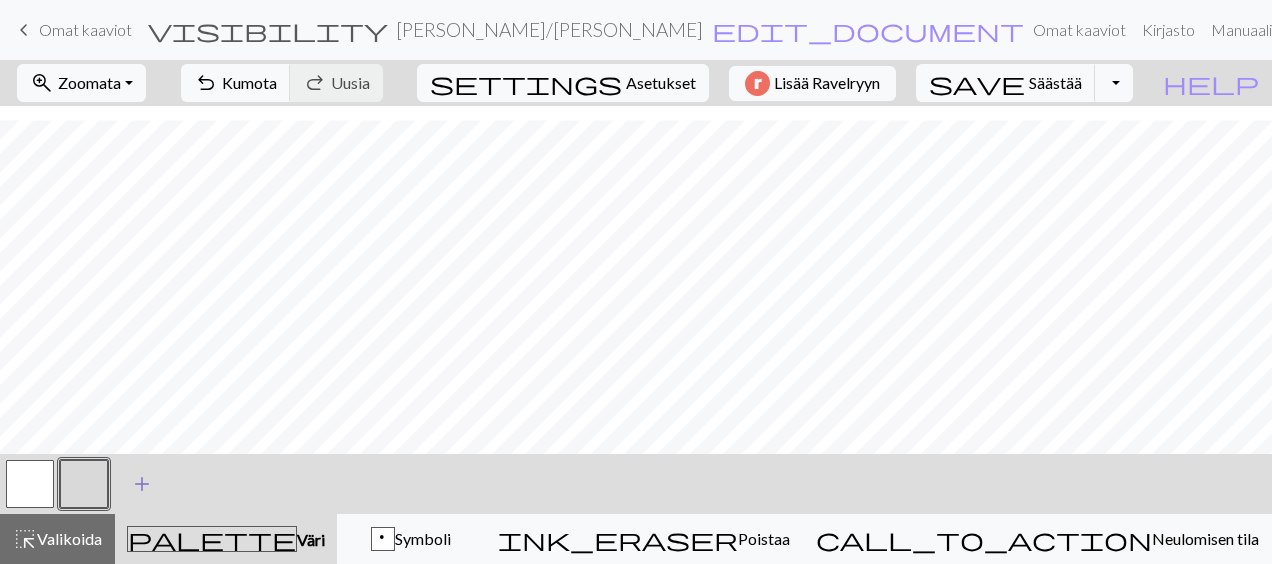 click on "add" at bounding box center (142, 484) 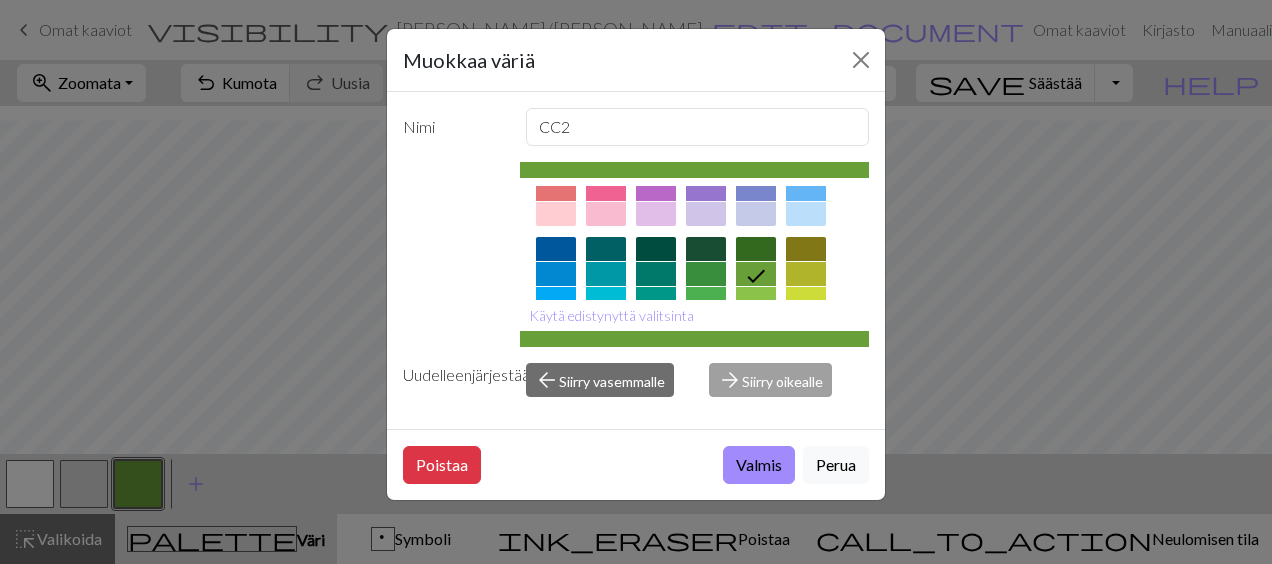 scroll, scrollTop: 120, scrollLeft: 0, axis: vertical 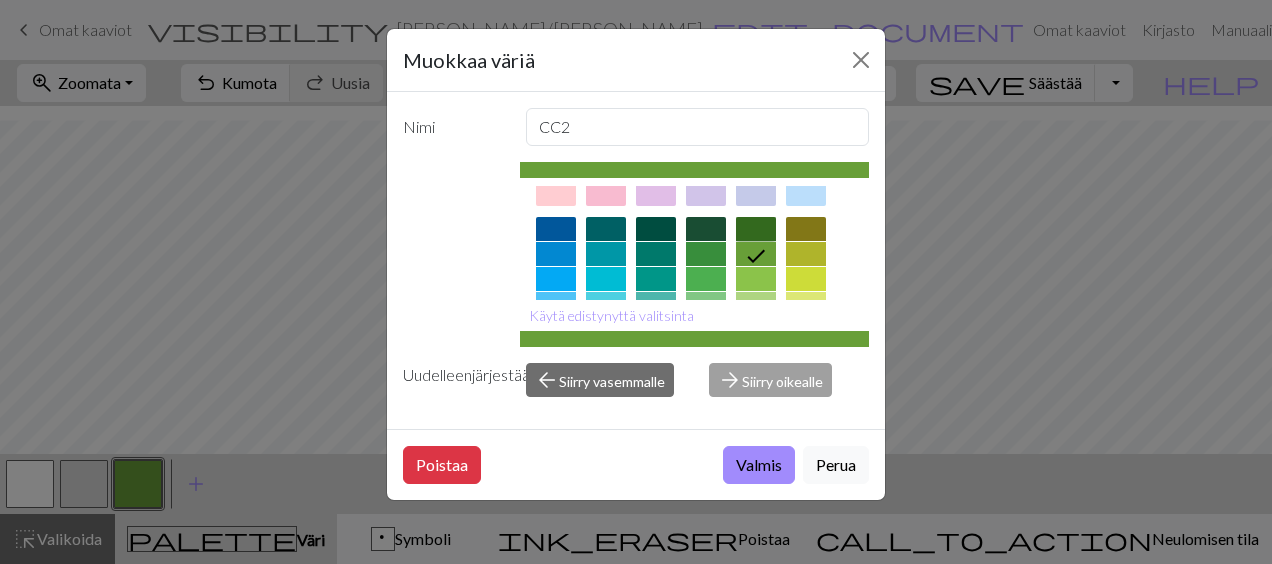click at bounding box center [756, 229] 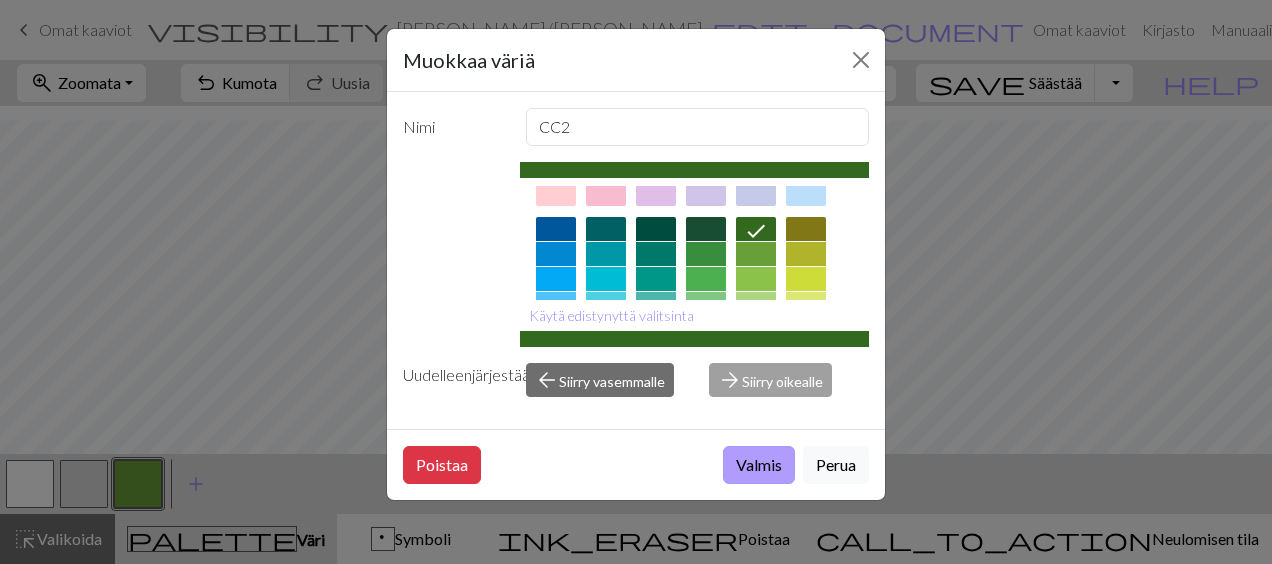 click on "Valmis" at bounding box center (759, 465) 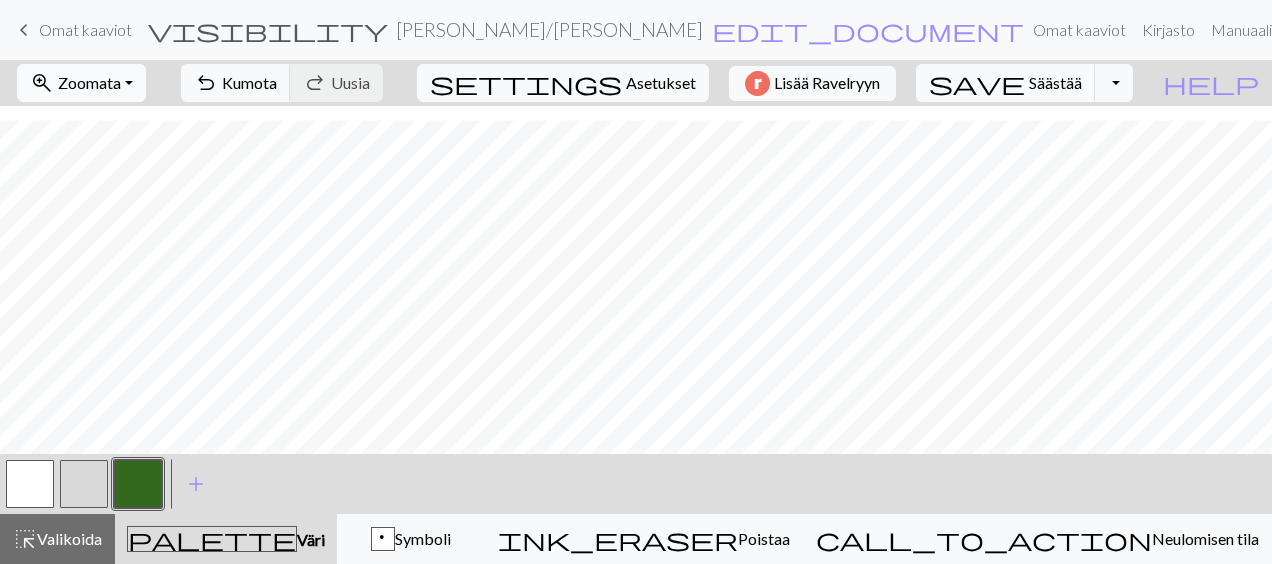 click on "zoom_in Zoomata Zoom" at bounding box center (81, 83) 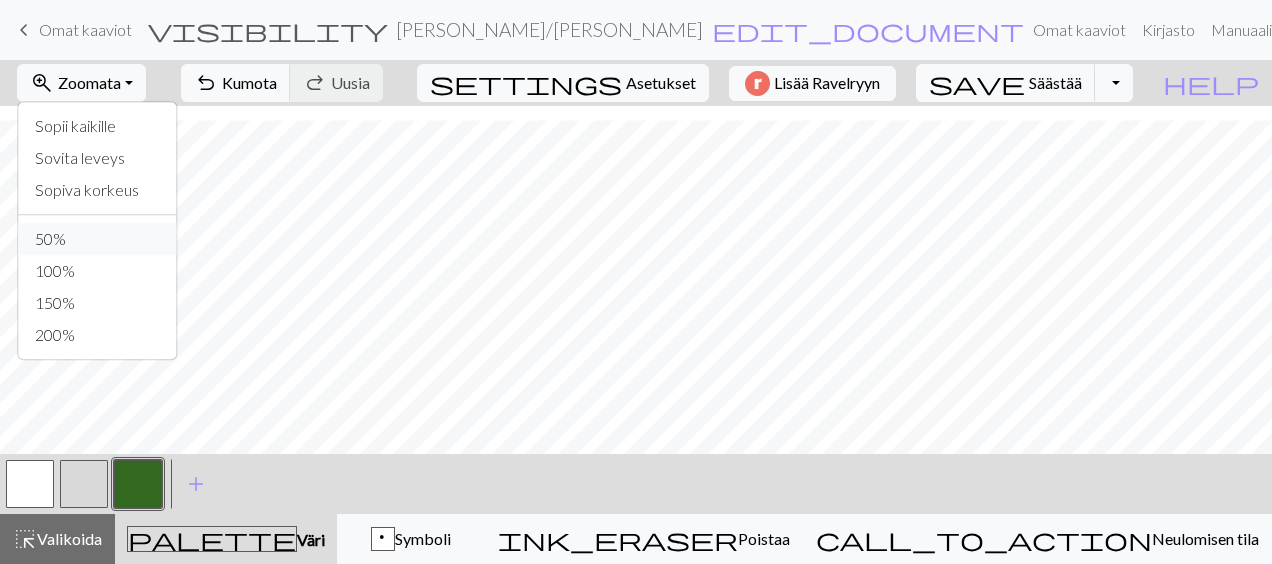 click on "50%" at bounding box center [98, 239] 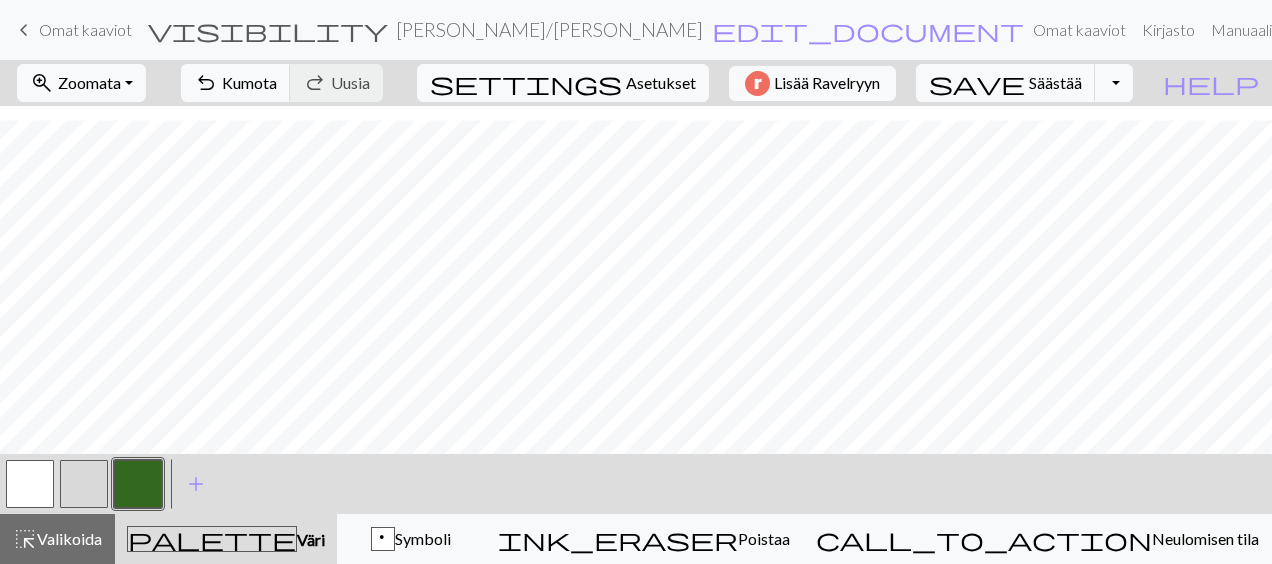 click at bounding box center (84, 484) 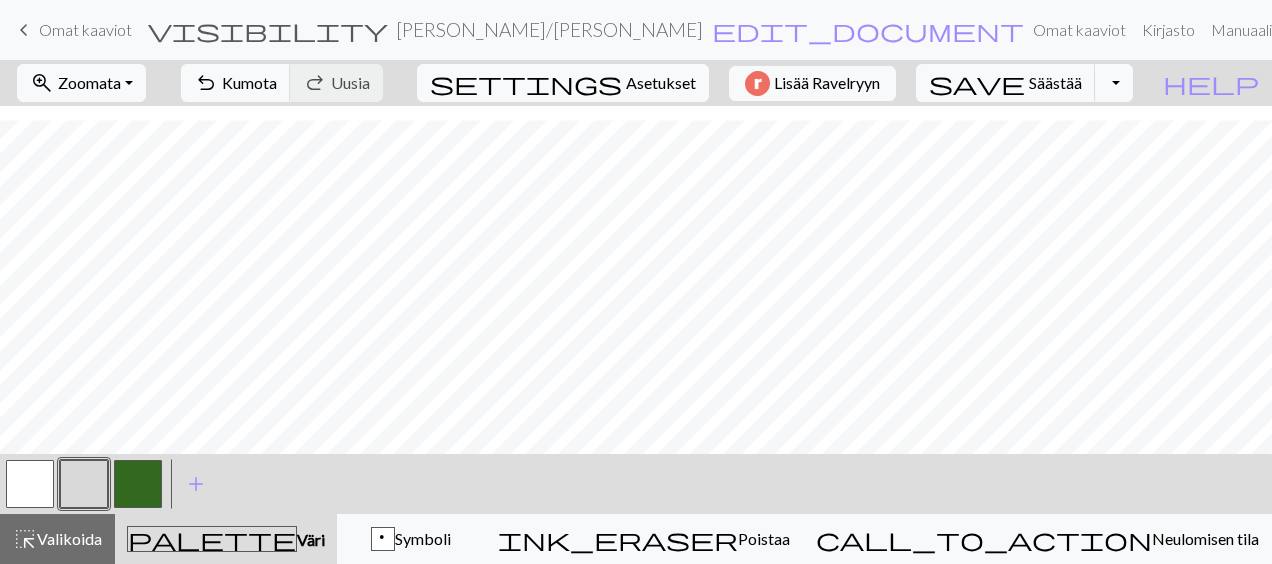 click at bounding box center (84, 484) 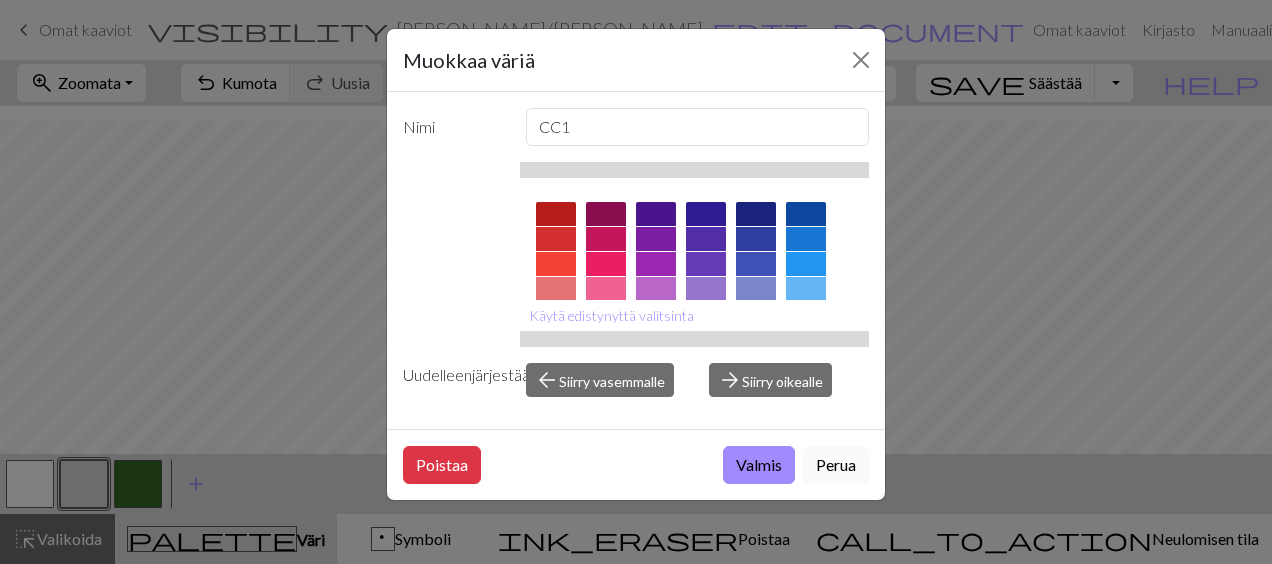 click on "Perua" at bounding box center [836, 465] 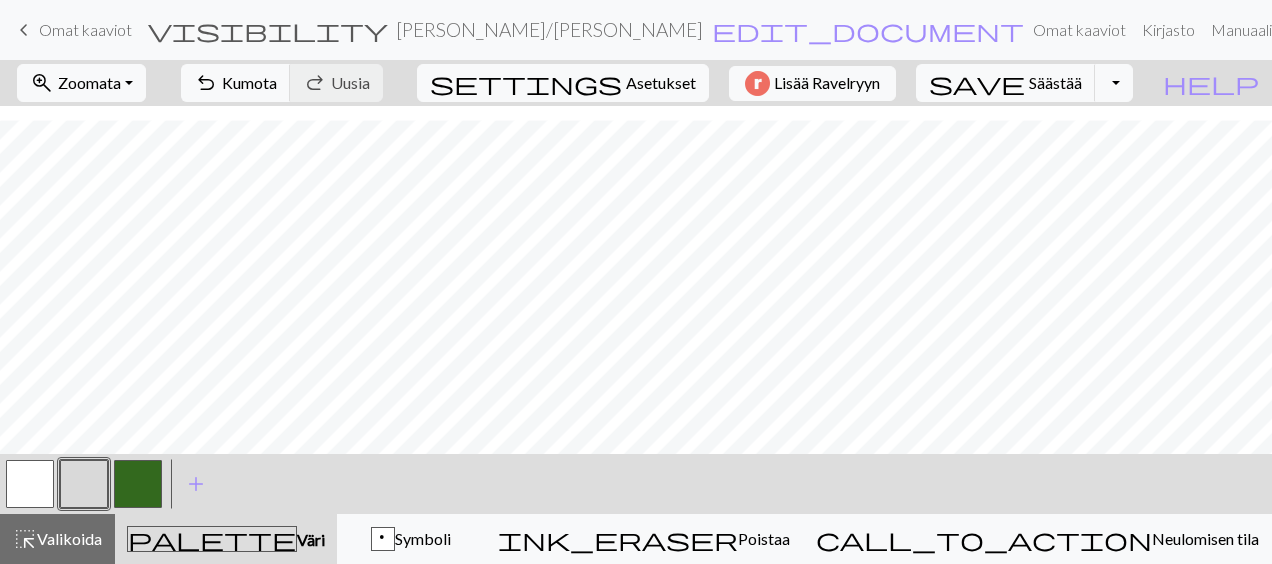 click at bounding box center (84, 484) 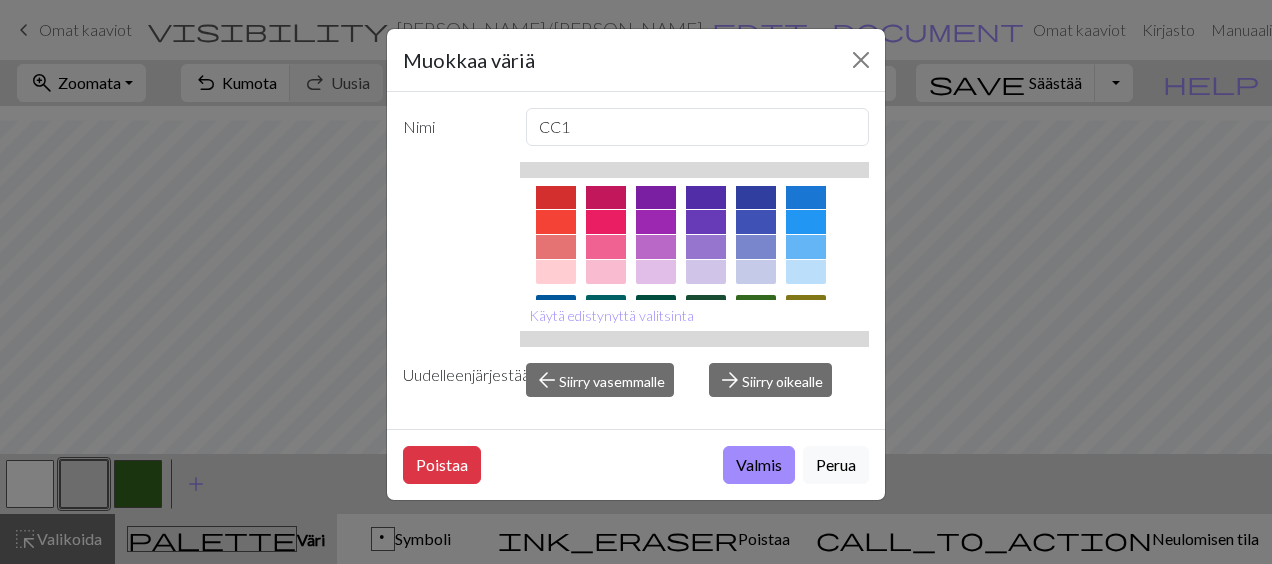 scroll, scrollTop: 80, scrollLeft: 0, axis: vertical 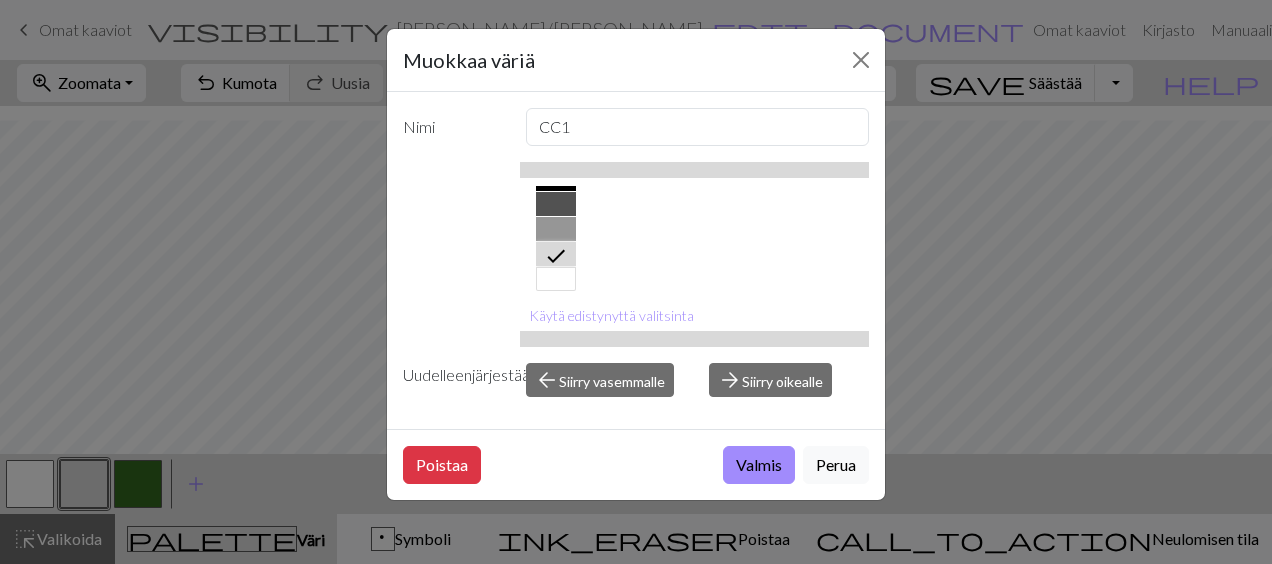 click 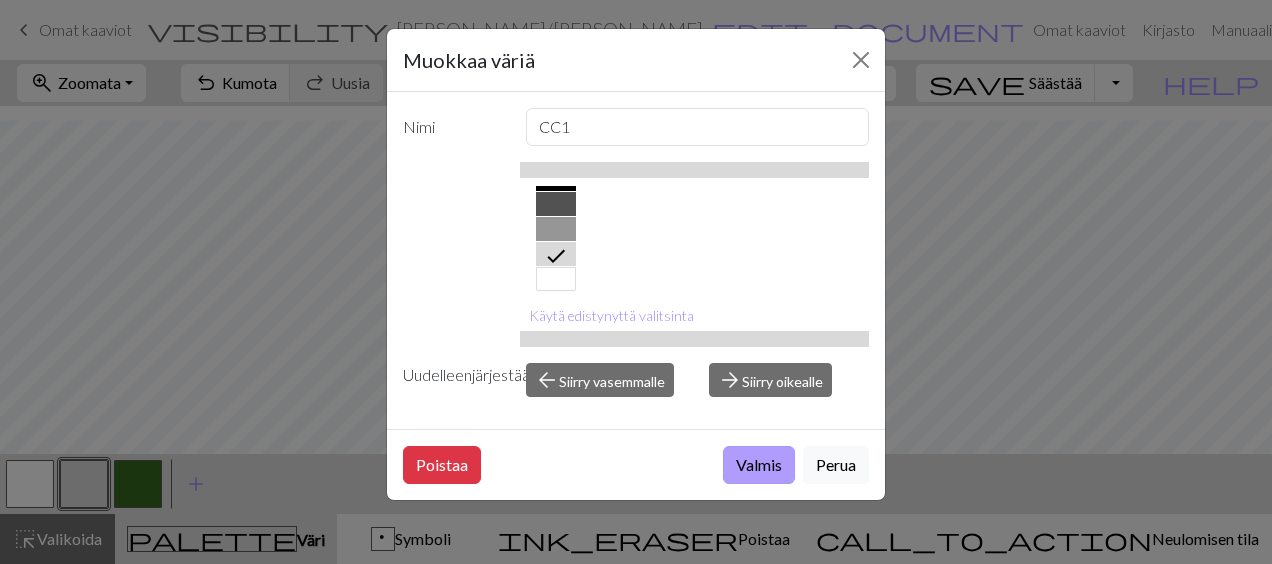 click on "Valmis" at bounding box center (759, 465) 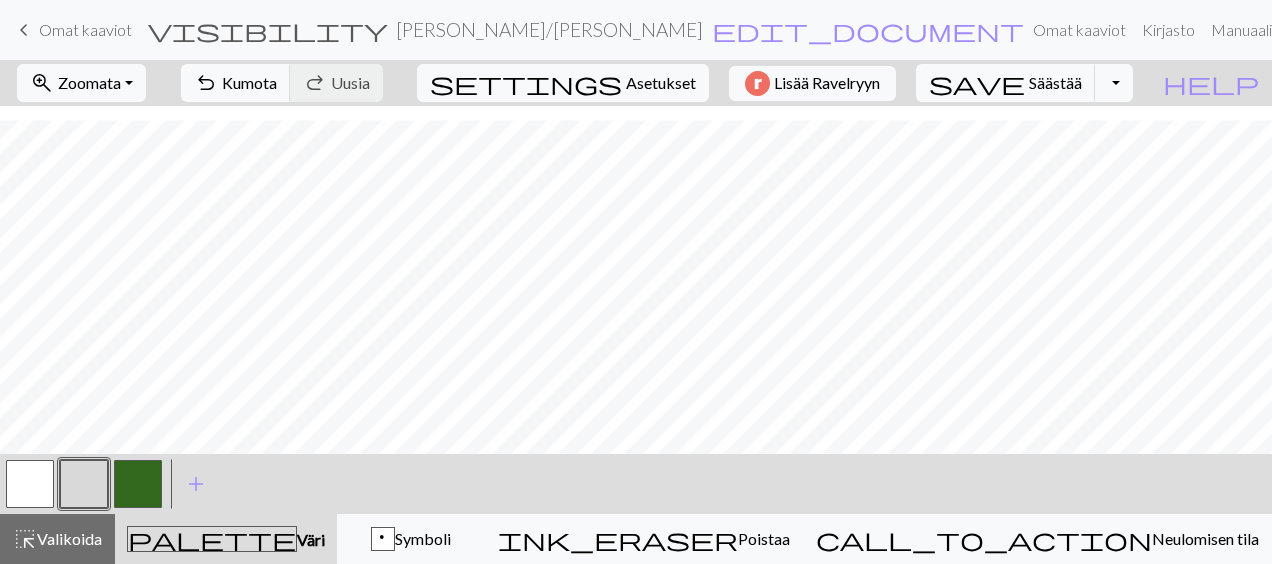 click at bounding box center (138, 484) 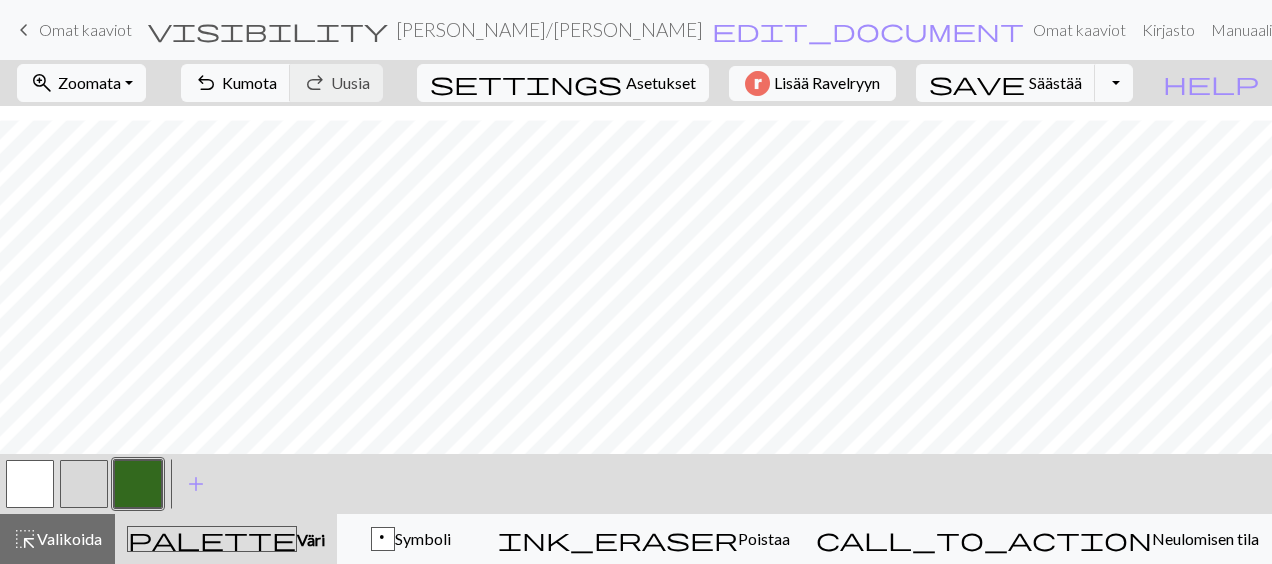 click at bounding box center (30, 484) 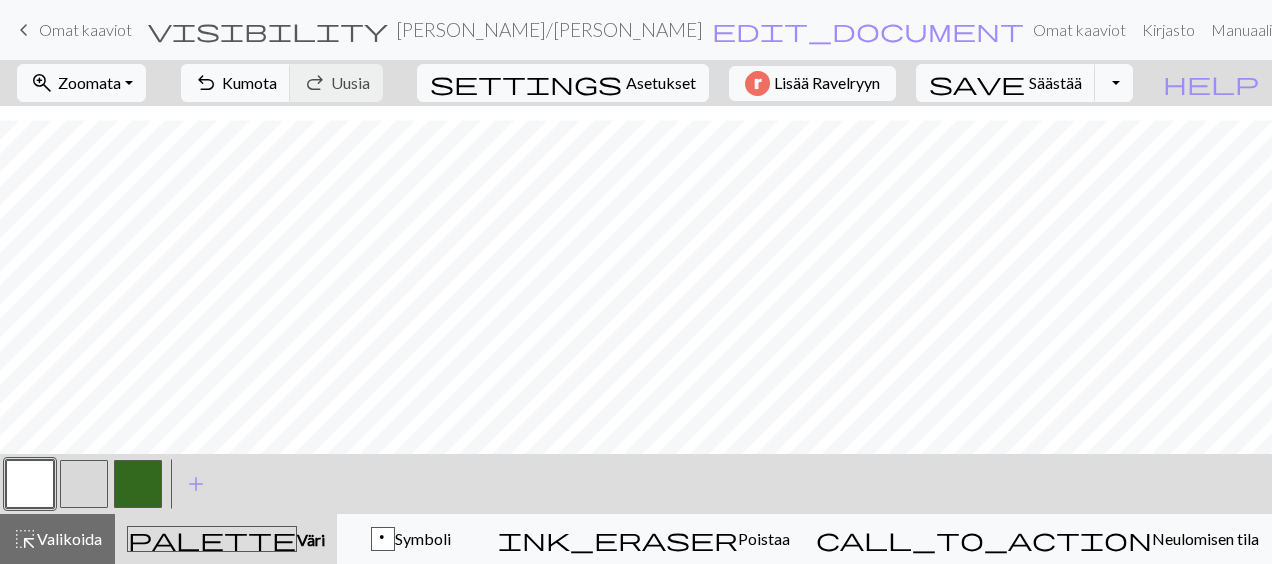 click at bounding box center (84, 484) 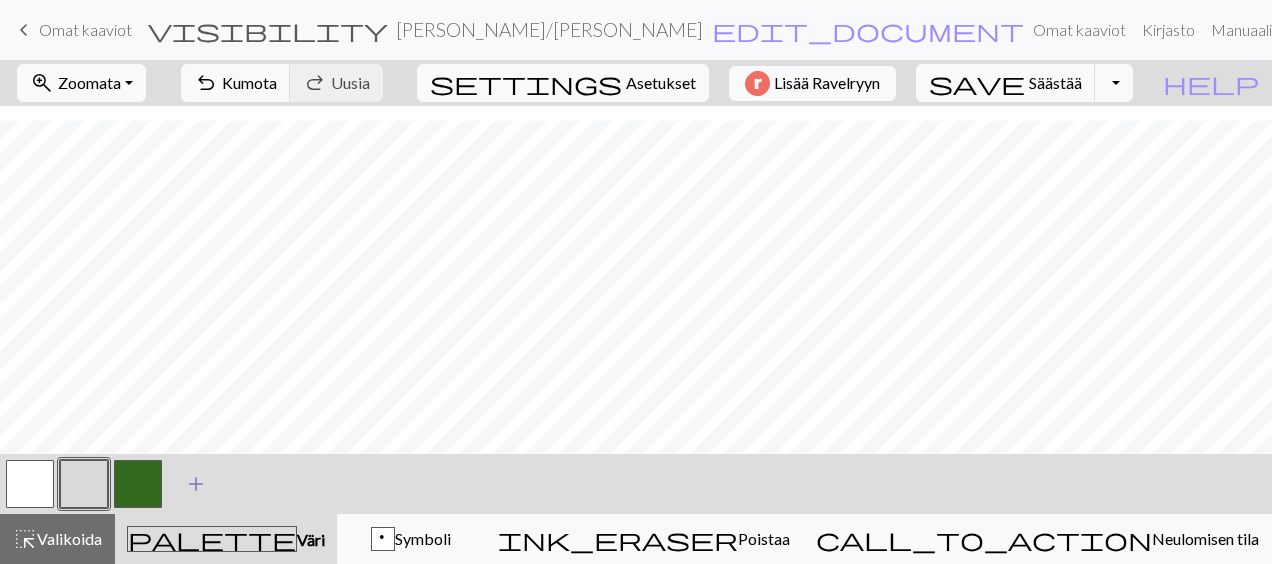click on "add" at bounding box center (196, 484) 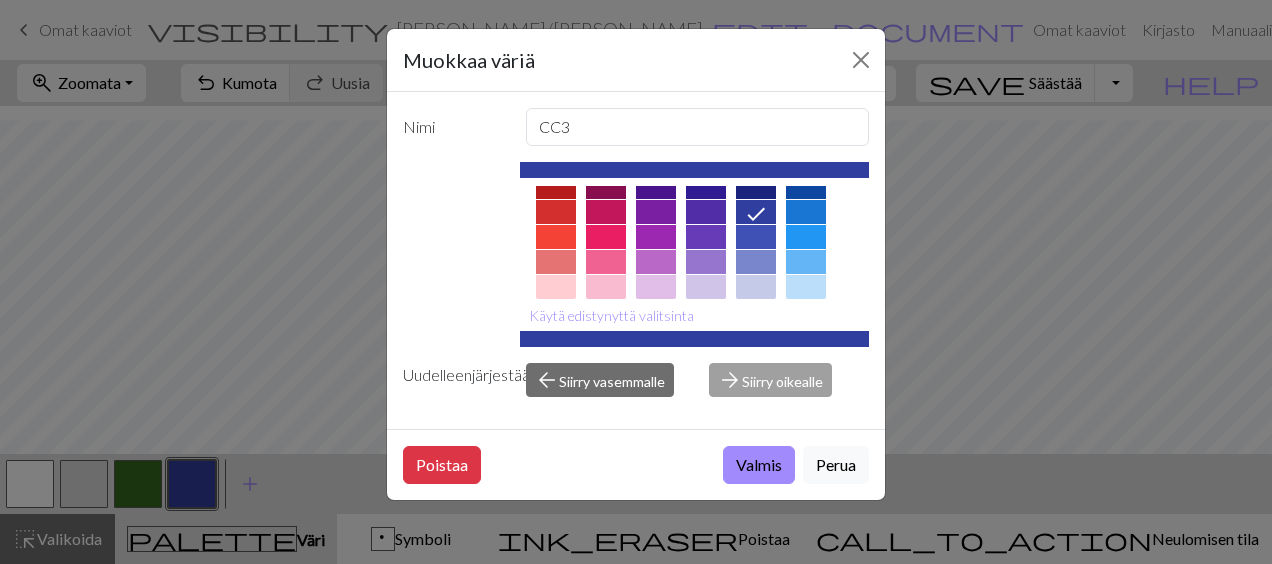 scroll, scrollTop: 40, scrollLeft: 0, axis: vertical 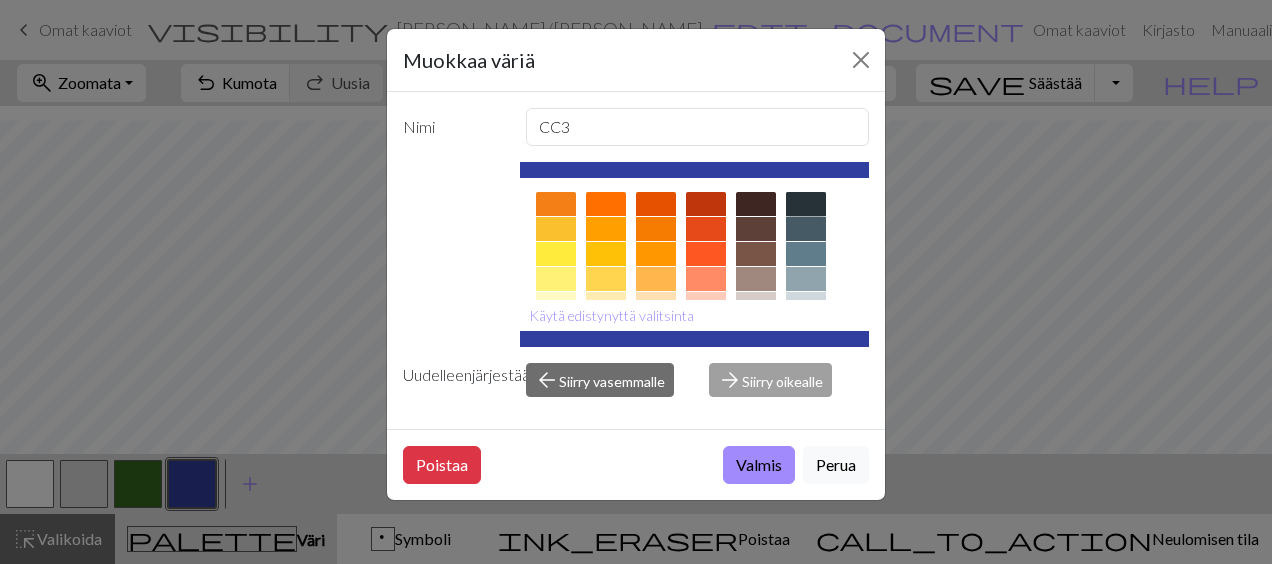 click at bounding box center (806, 204) 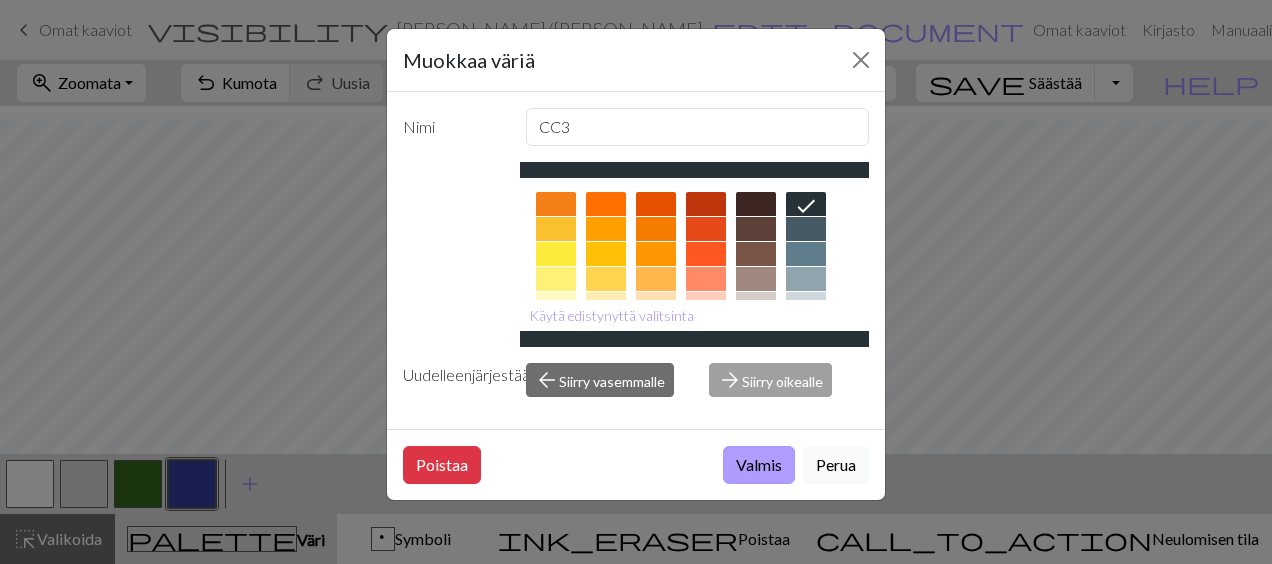 click on "Valmis" at bounding box center (759, 465) 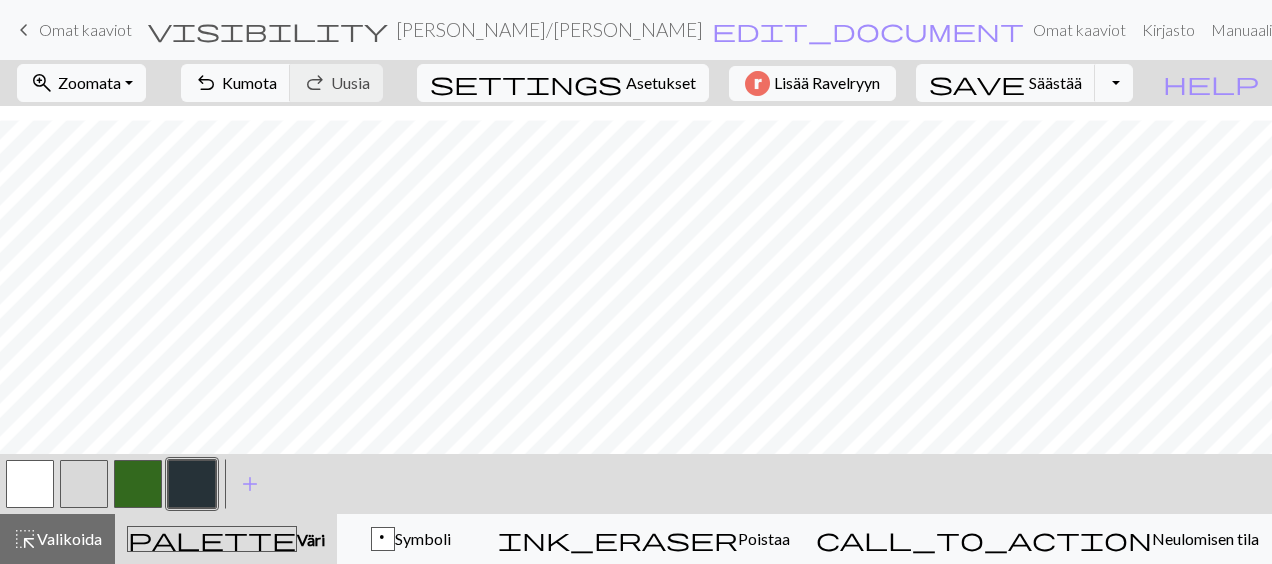 click at bounding box center (138, 484) 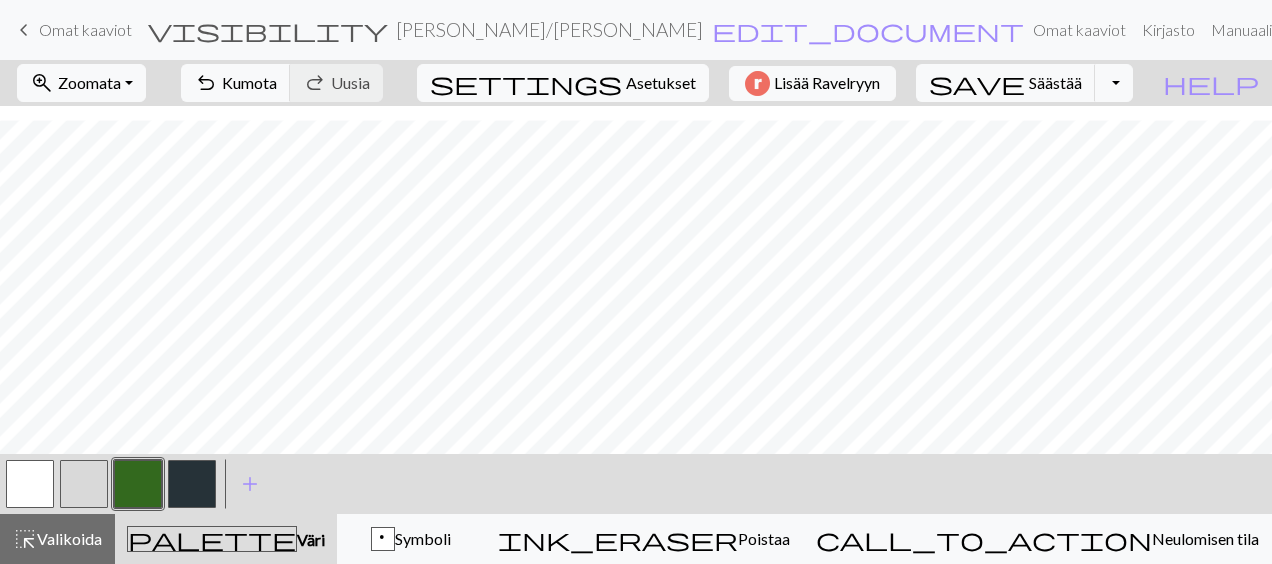click at bounding box center (138, 484) 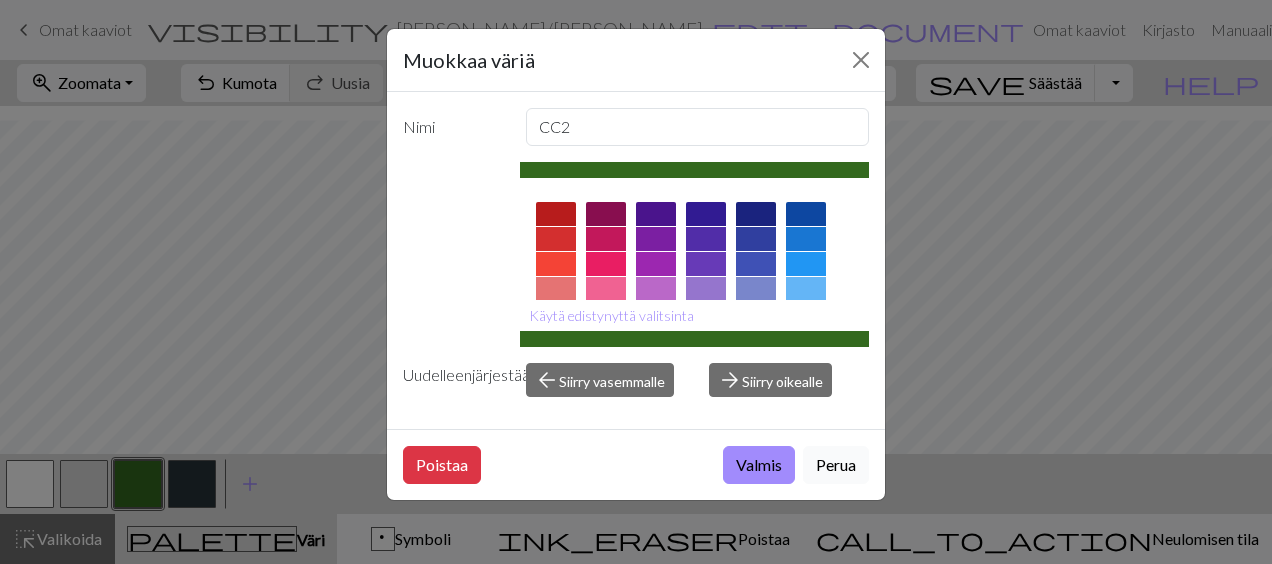 click on "Perua" at bounding box center [836, 465] 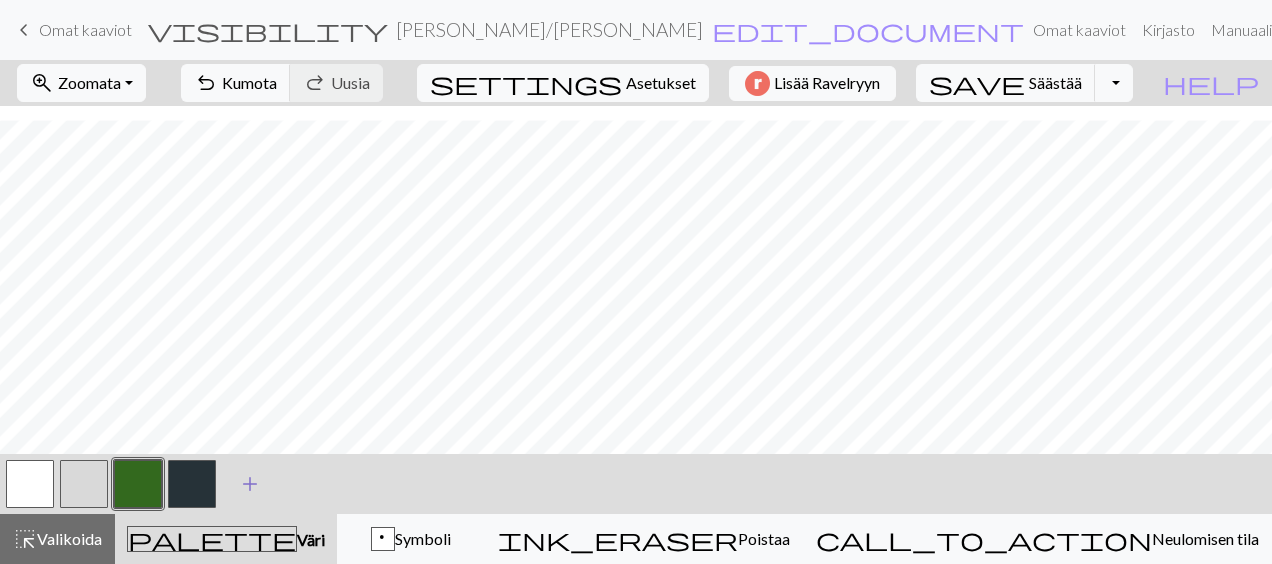 click on "add" at bounding box center (250, 484) 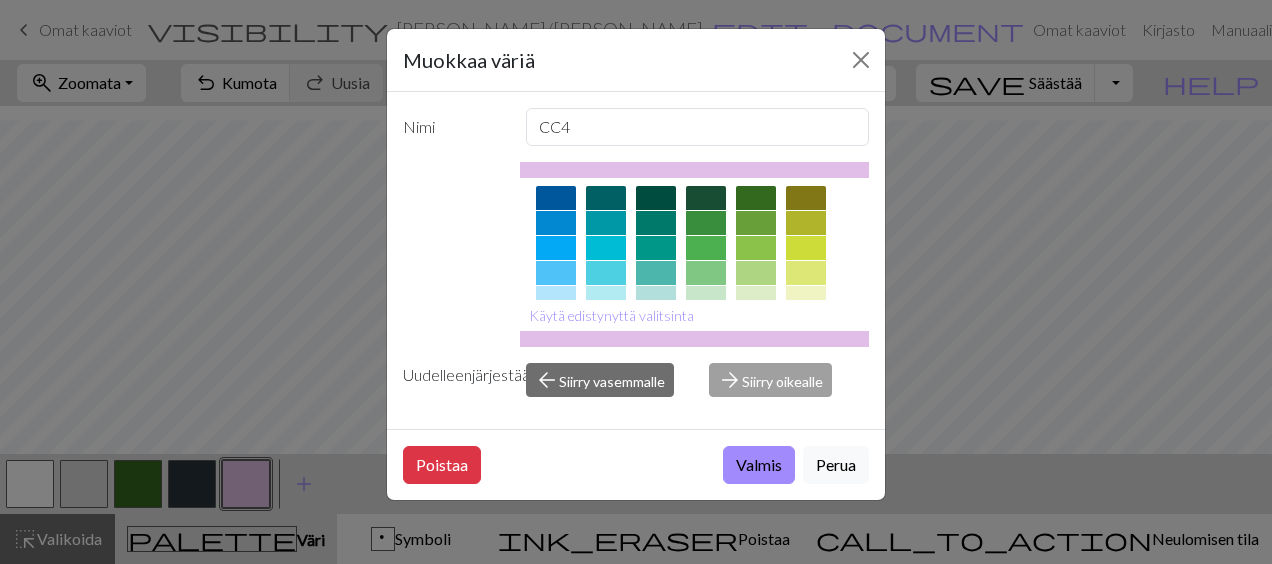 scroll, scrollTop: 160, scrollLeft: 0, axis: vertical 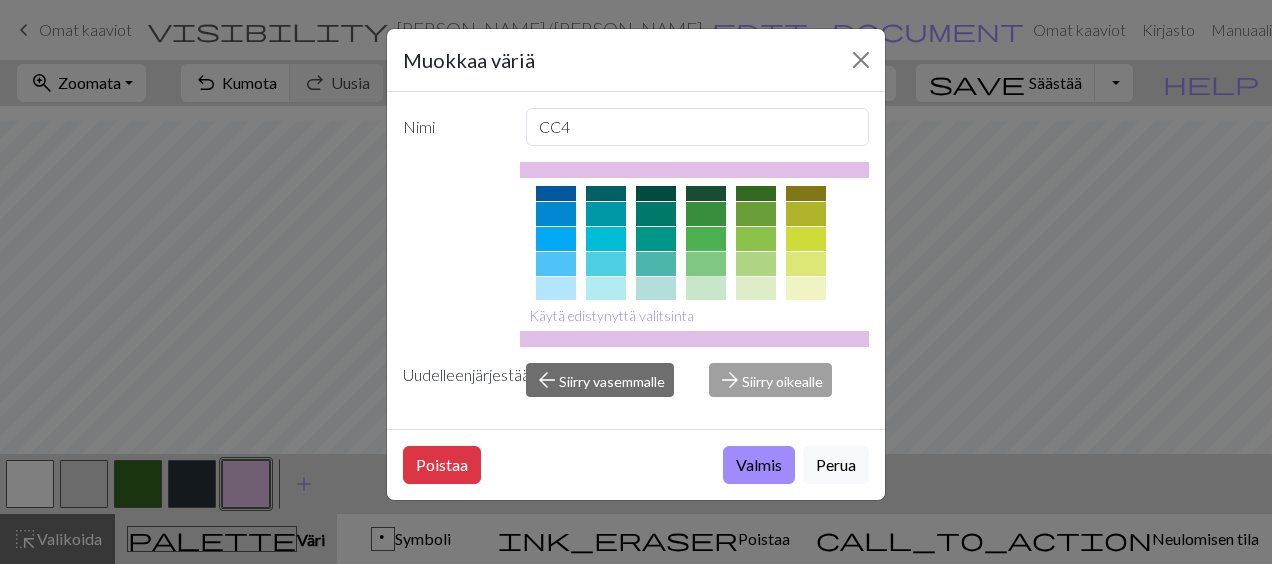 click at bounding box center [706, 264] 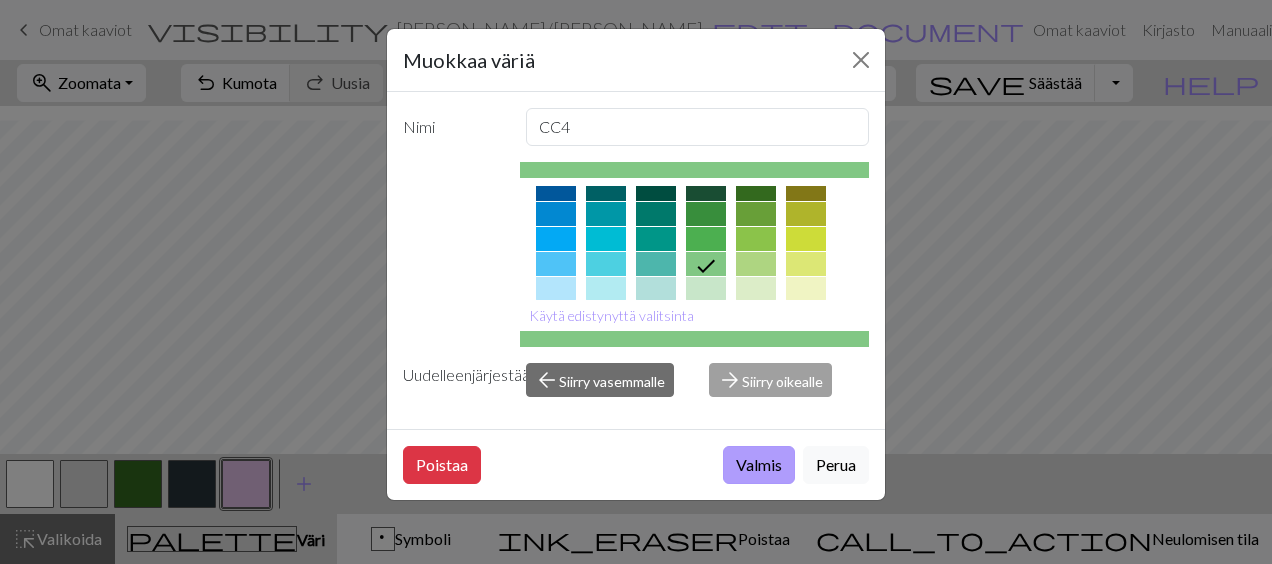 click on "Valmis" at bounding box center [759, 465] 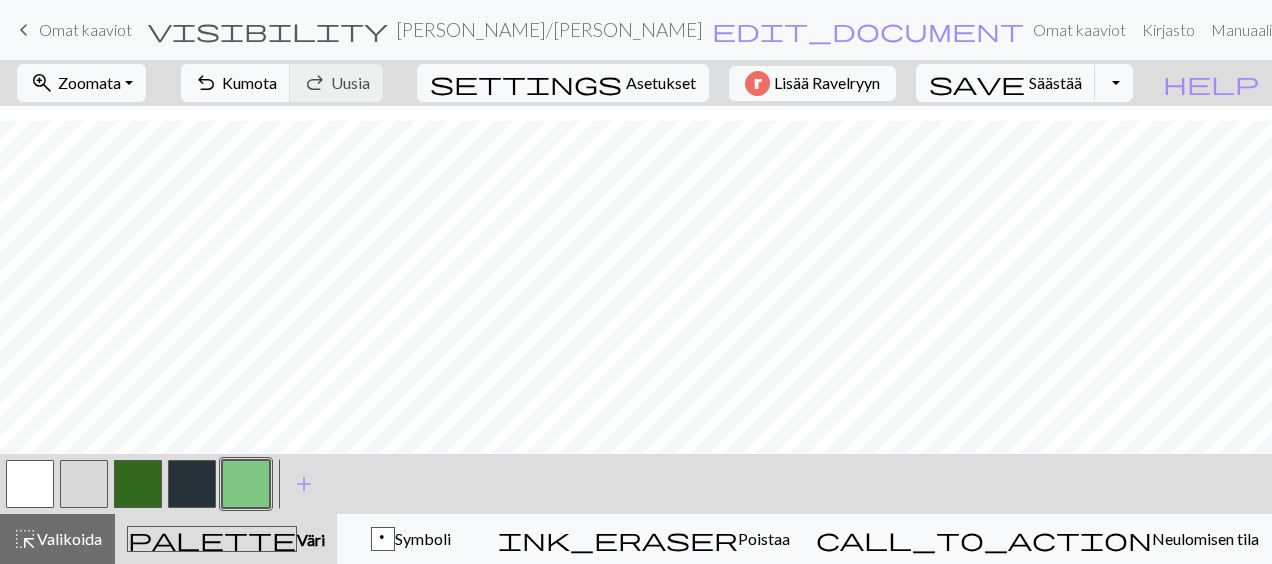 click at bounding box center [84, 484] 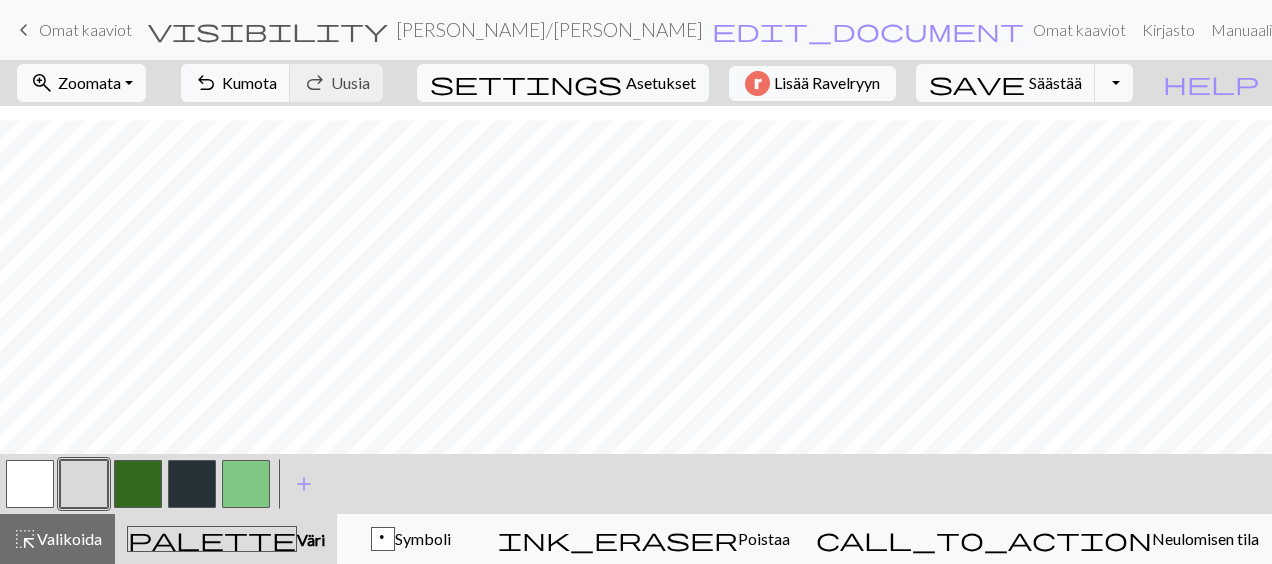 click at bounding box center (30, 484) 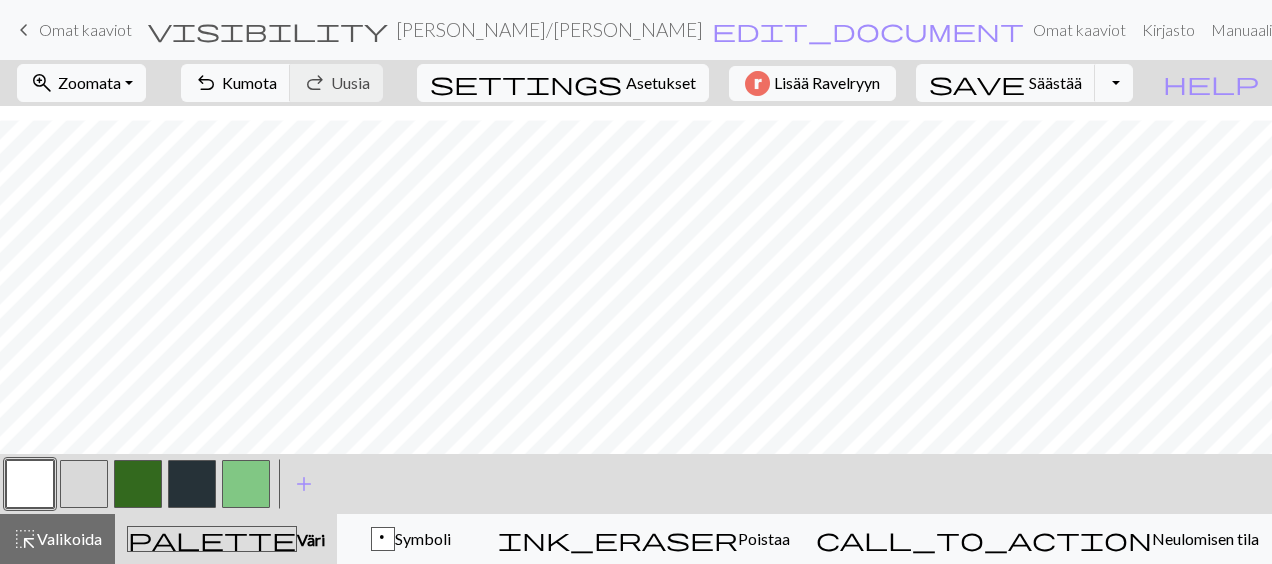 click at bounding box center (246, 484) 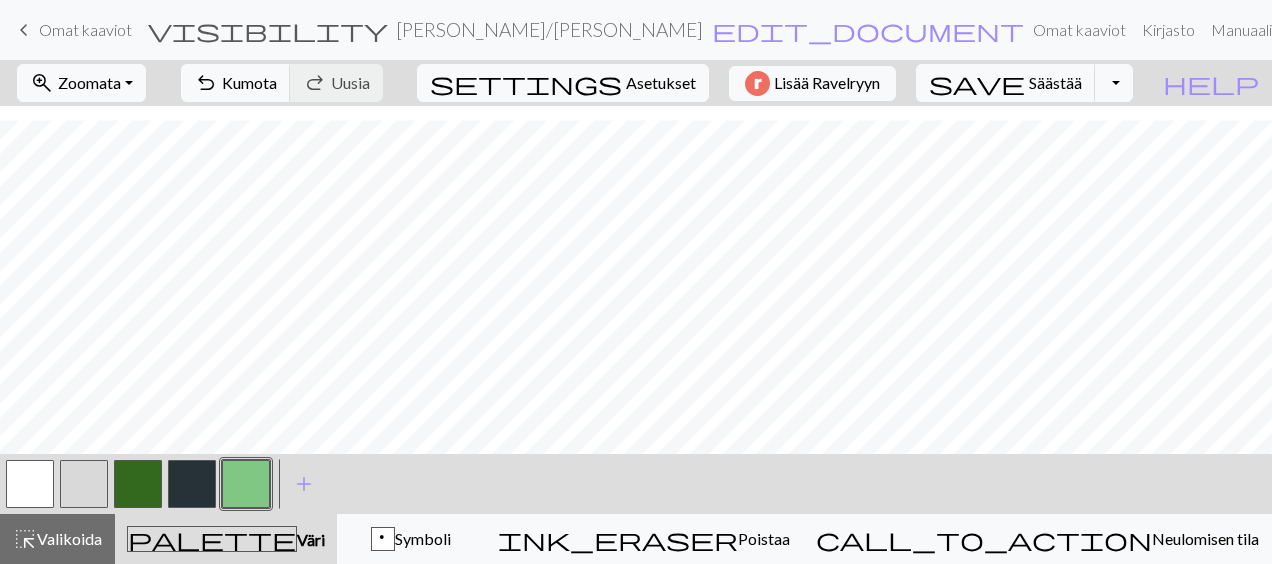 click at bounding box center (84, 484) 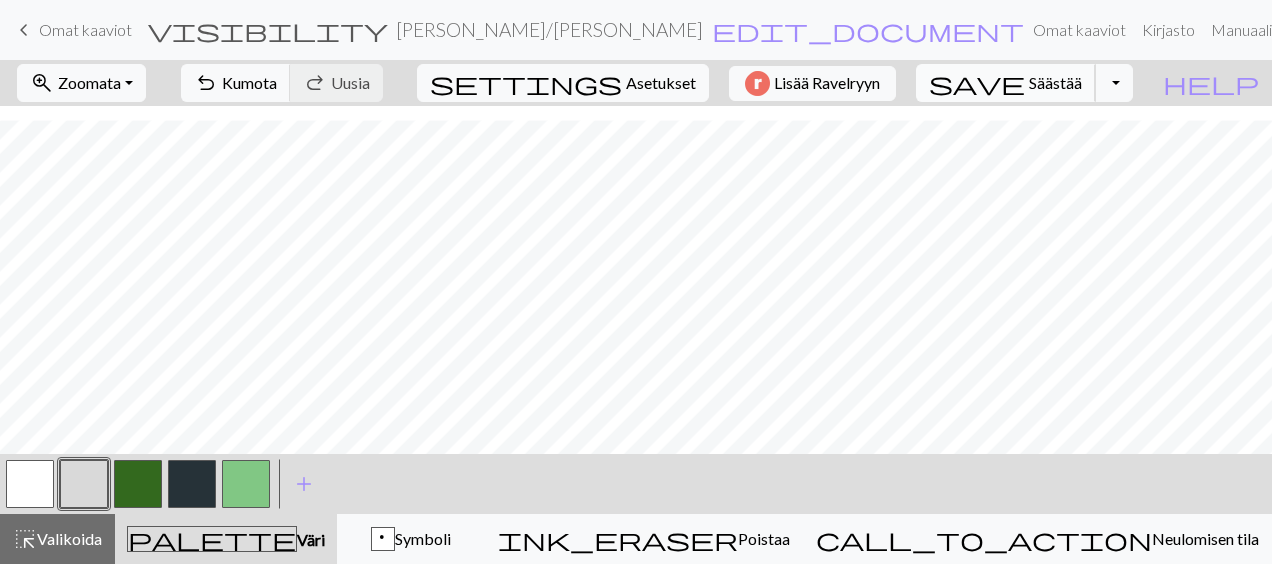 click on "Säästää" at bounding box center [1055, 82] 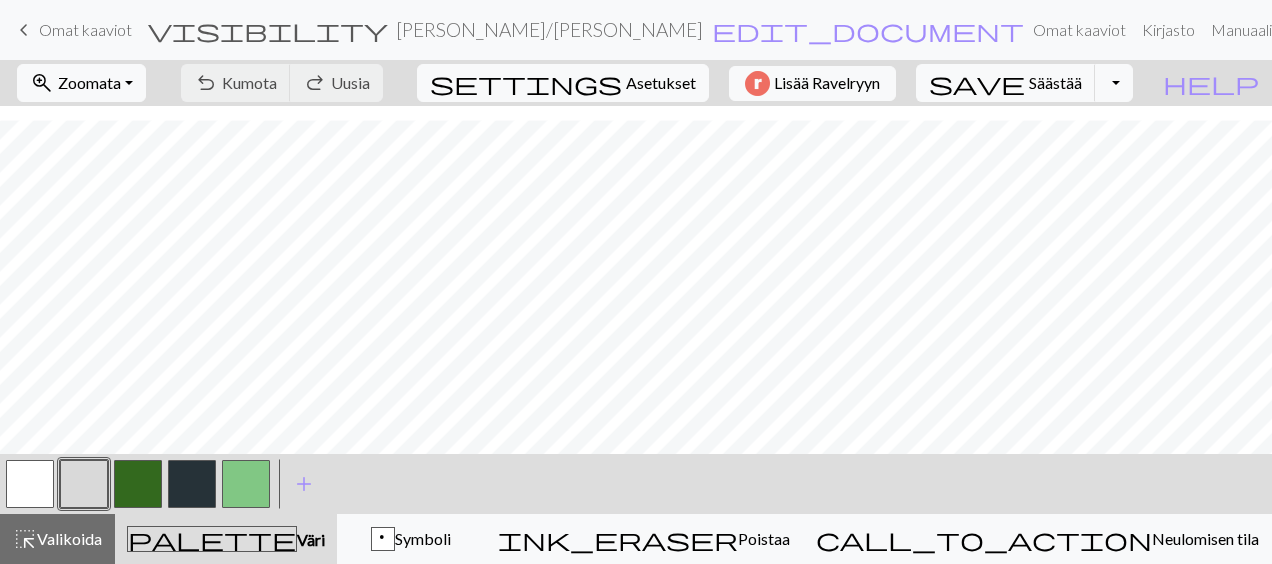 click at bounding box center [246, 484] 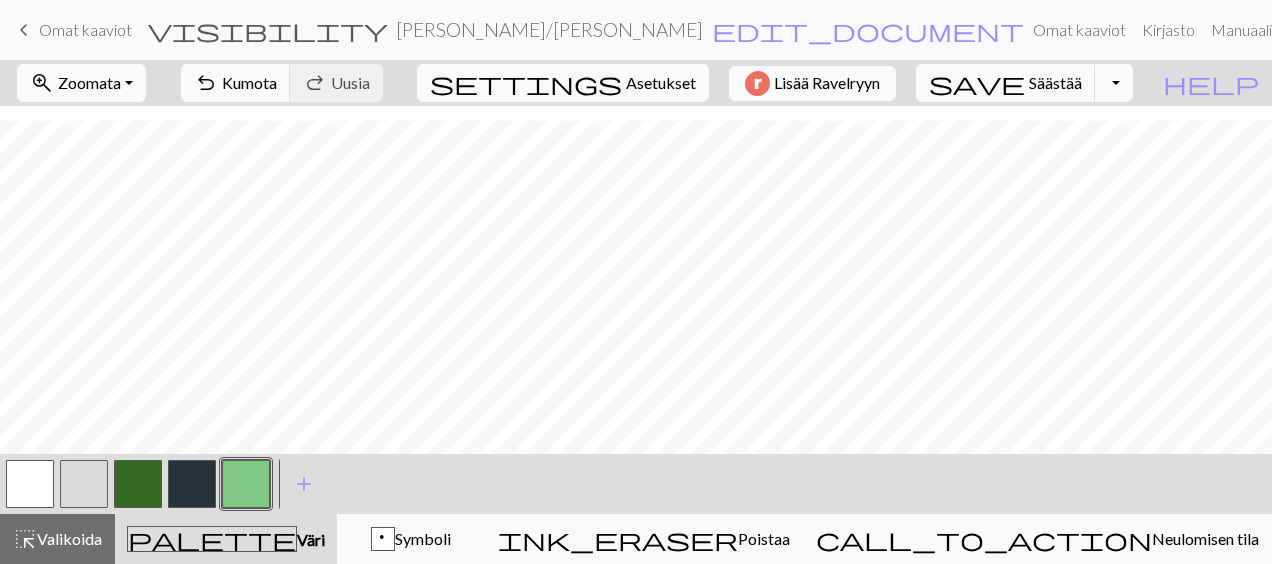 click at bounding box center (246, 484) 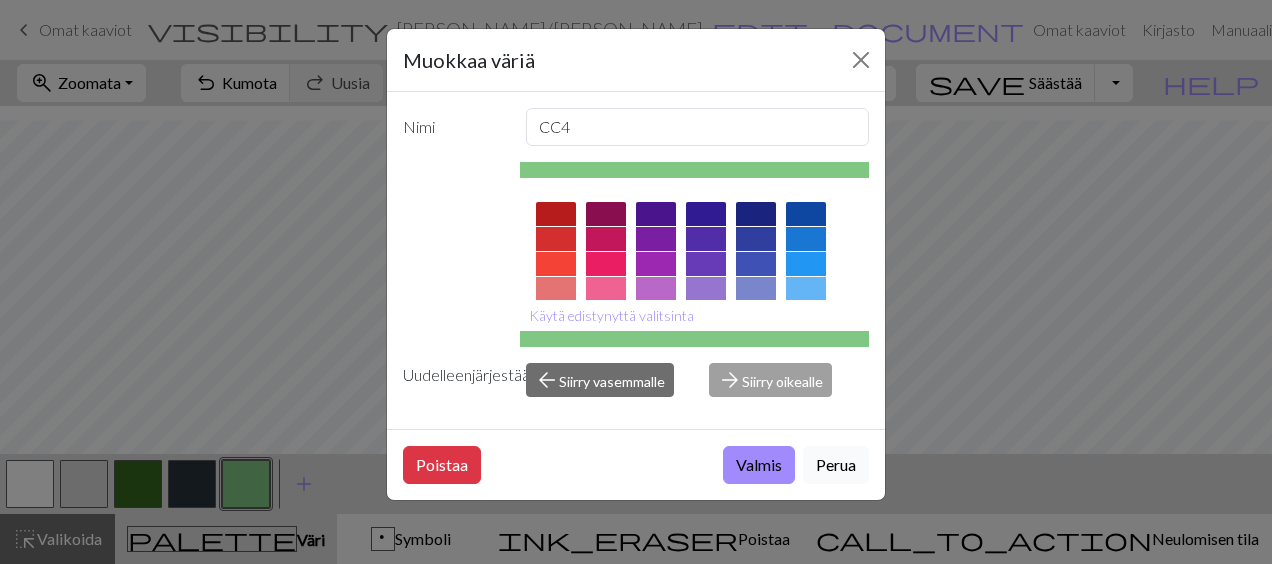 click on "Perua" at bounding box center (836, 465) 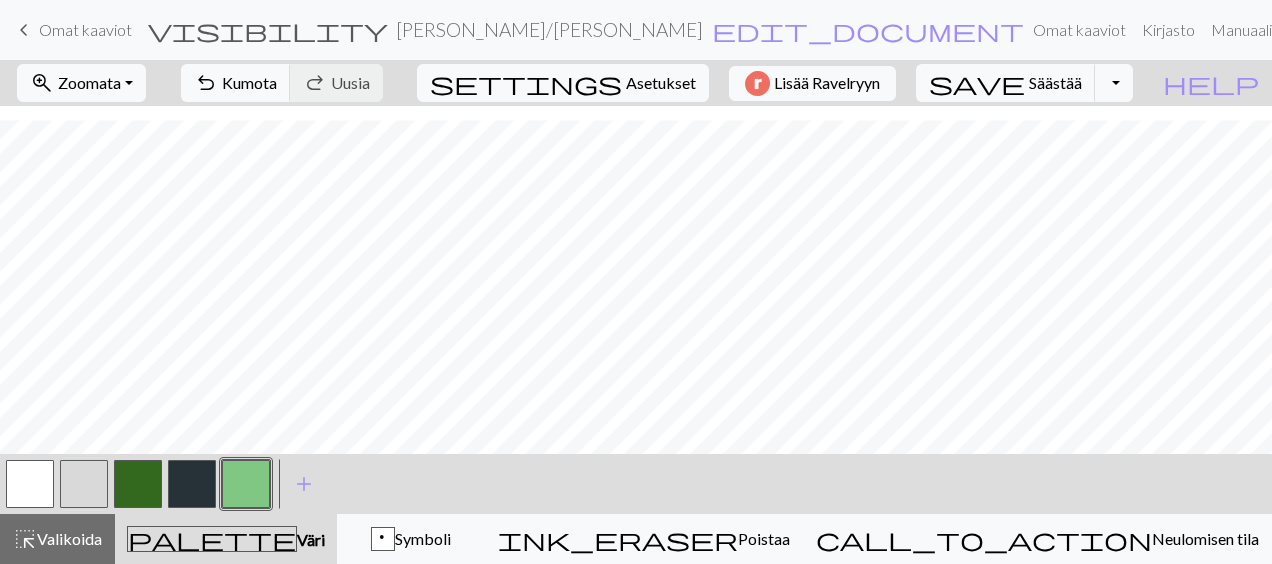 click at bounding box center (192, 484) 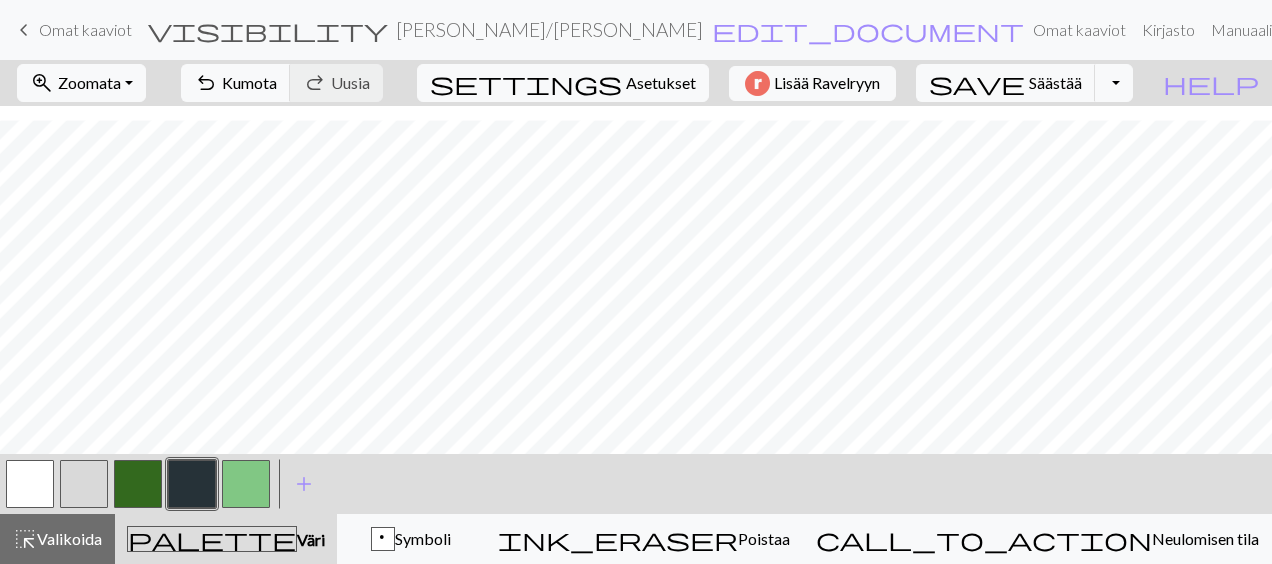 click at bounding box center (84, 484) 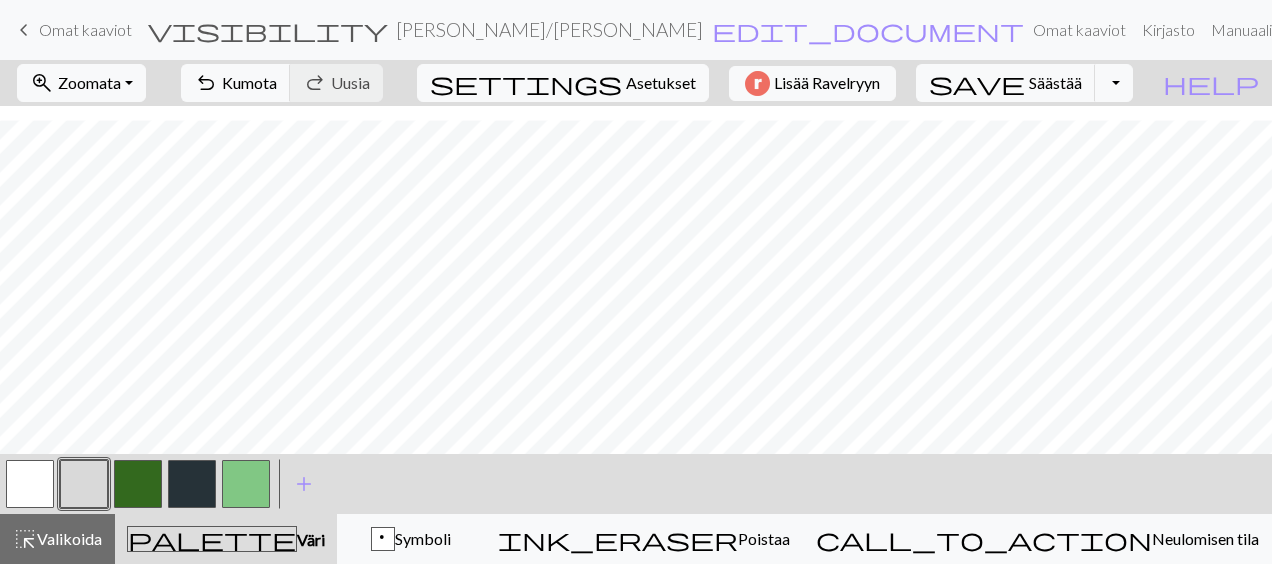 click at bounding box center [138, 484] 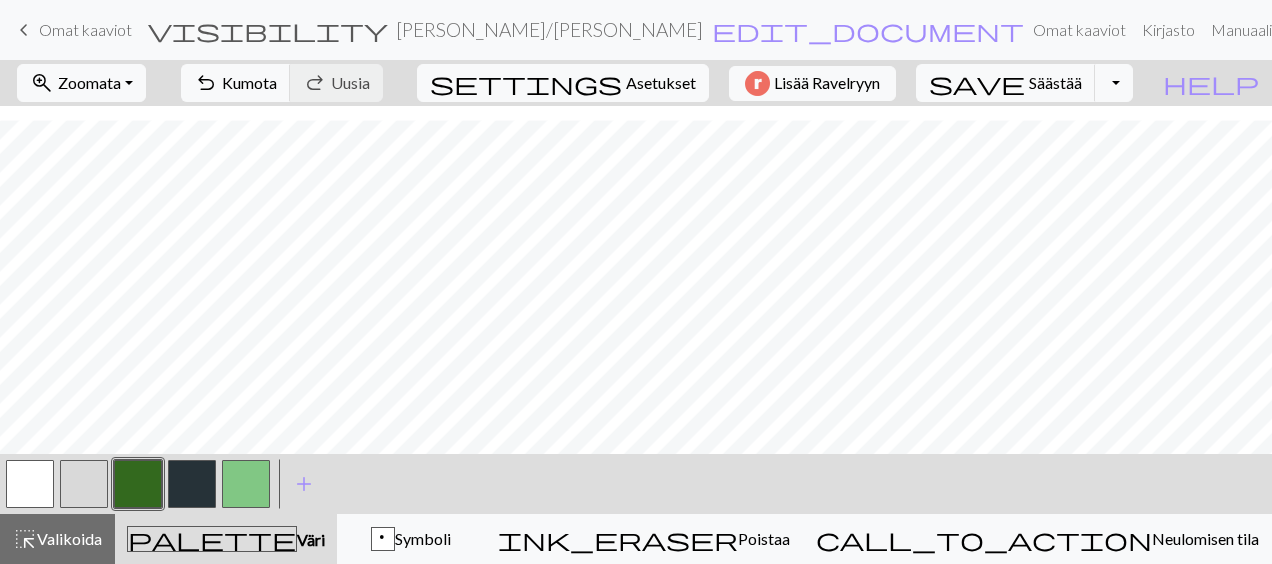 click at bounding box center (84, 484) 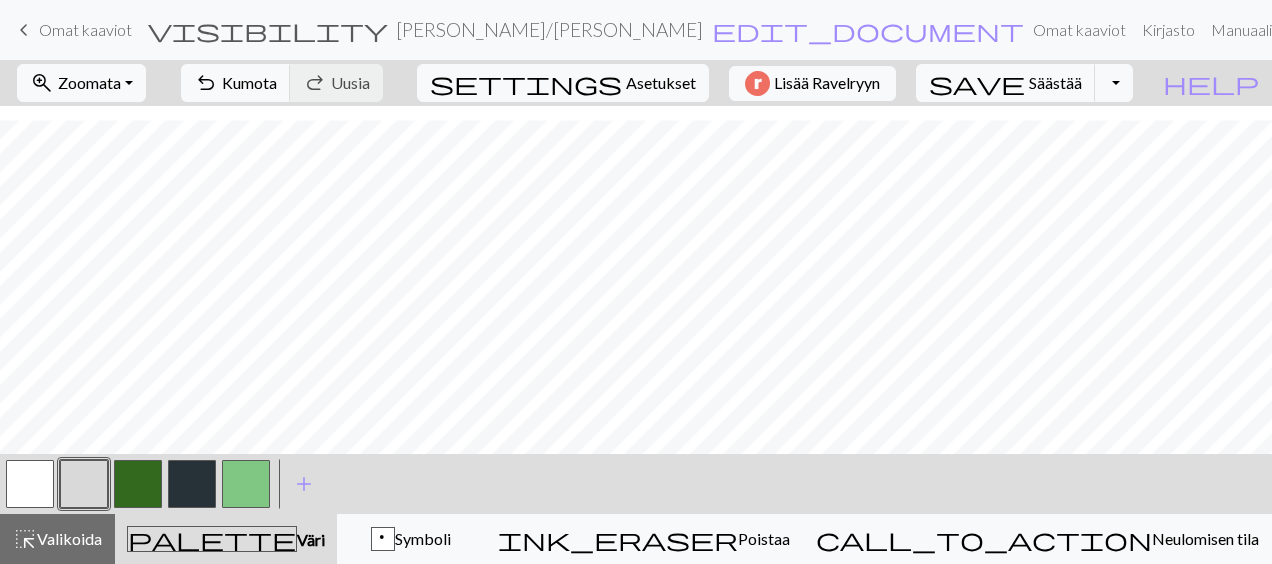 click at bounding box center (84, 484) 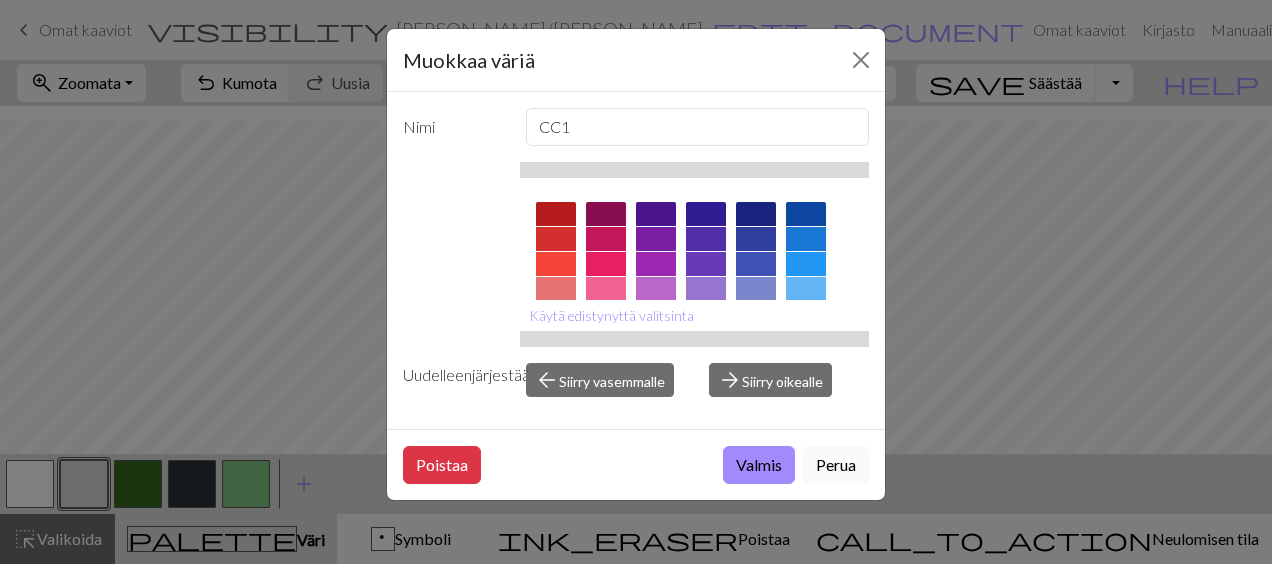 click on "Perua" at bounding box center [836, 465] 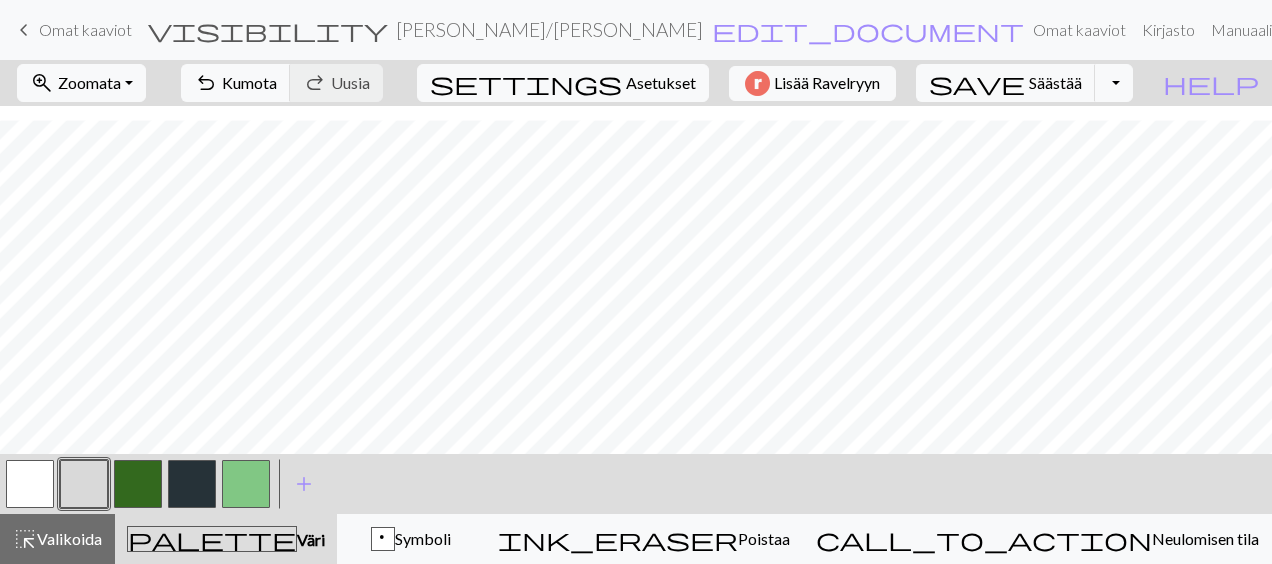 click at bounding box center [138, 484] 